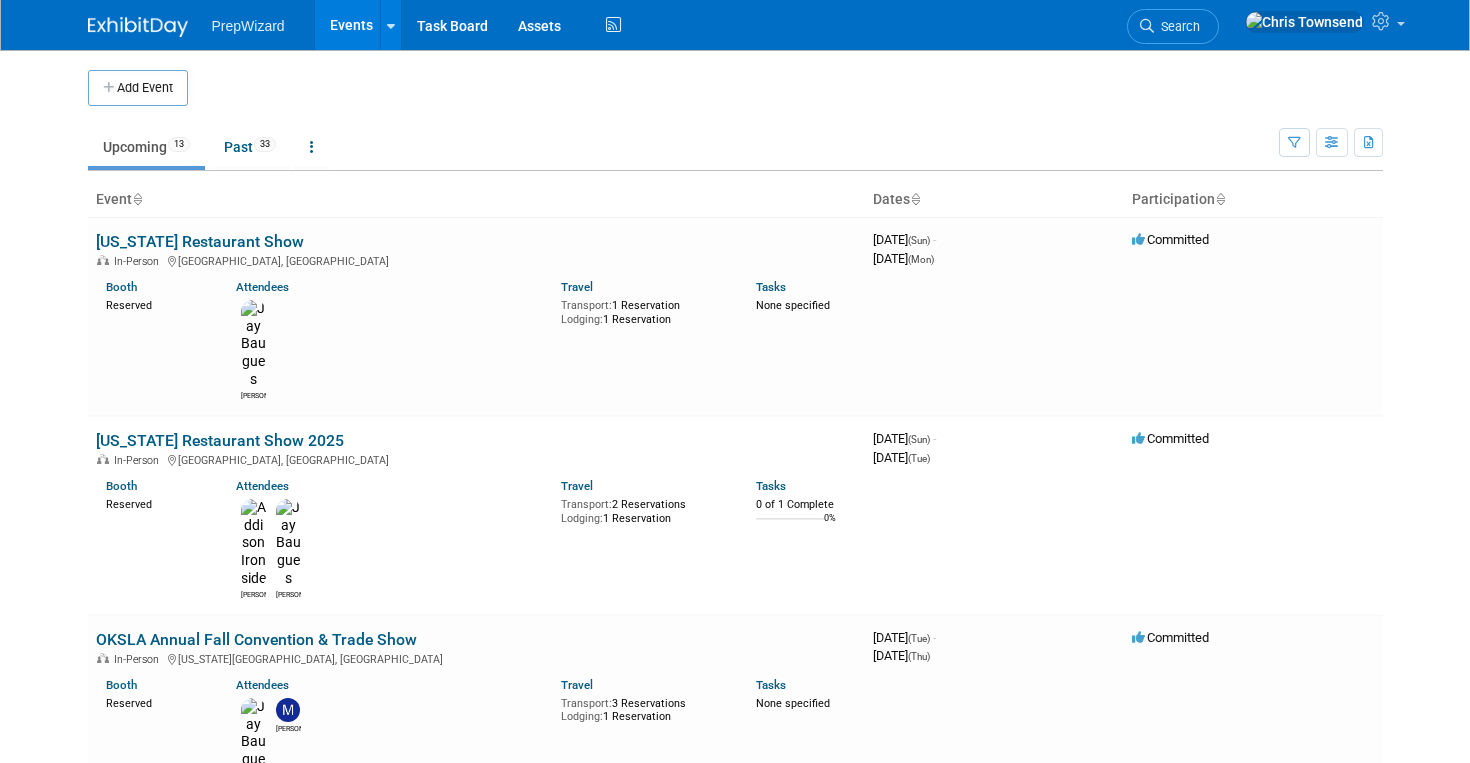 scroll, scrollTop: 0, scrollLeft: 0, axis: both 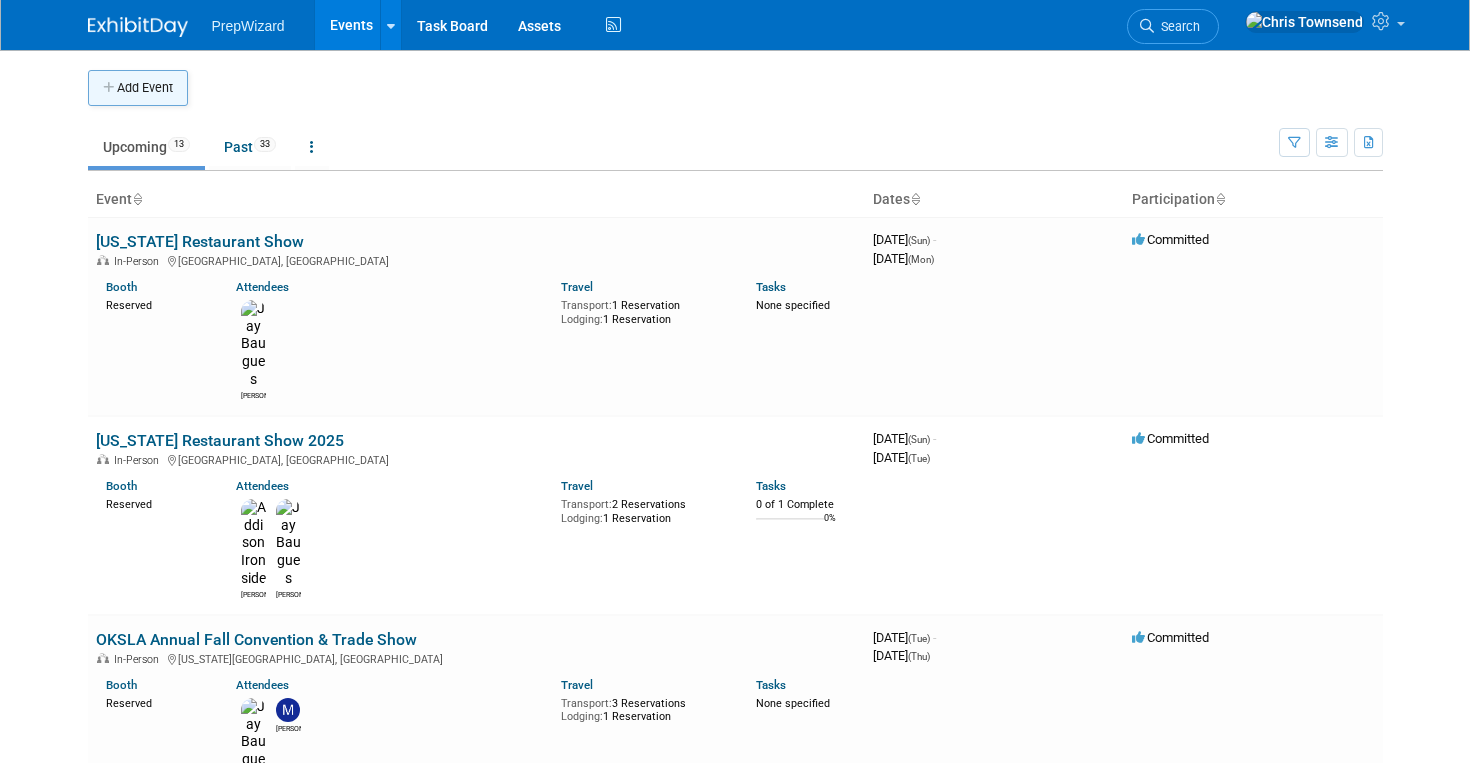 click on "Add Event" at bounding box center (138, 88) 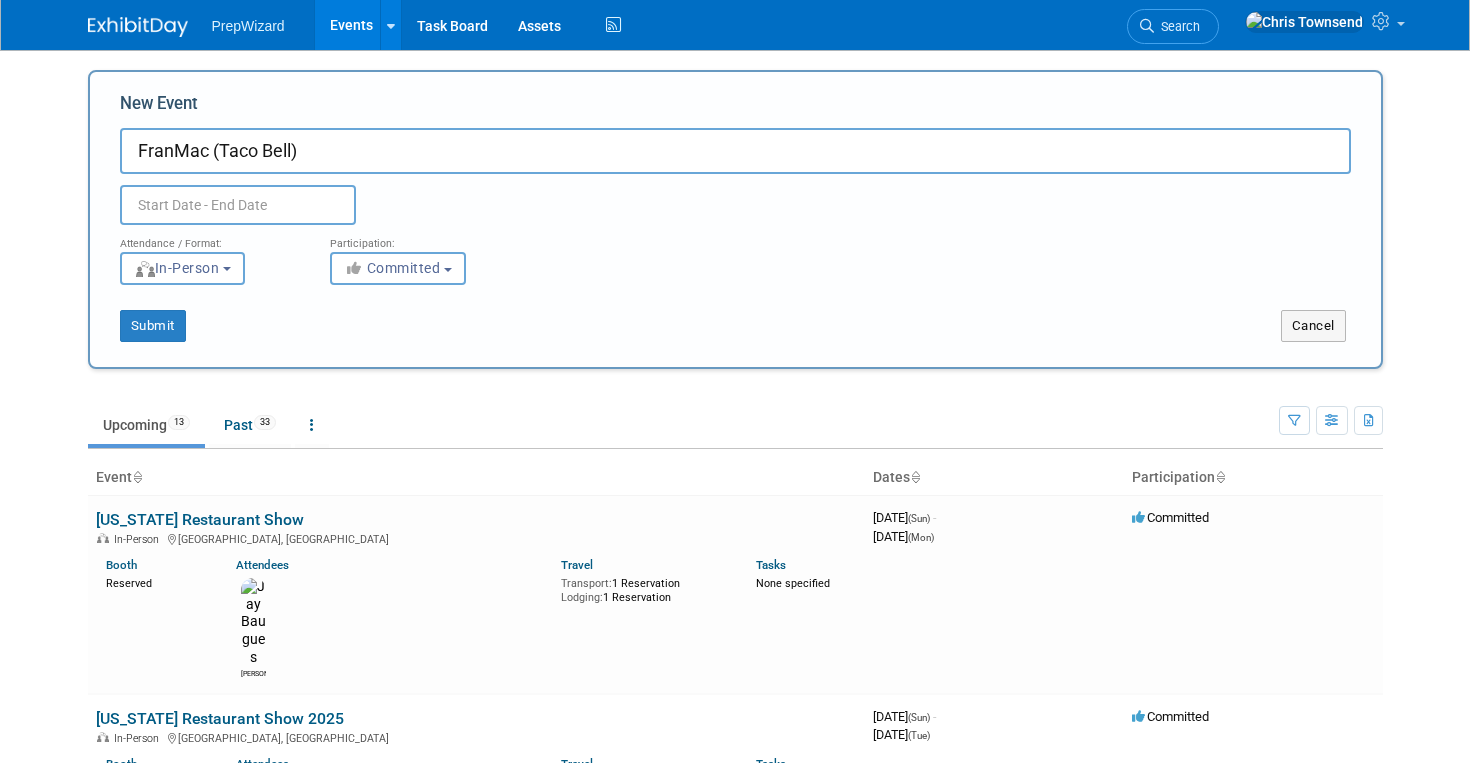 type on "FranMac (Taco Bell)" 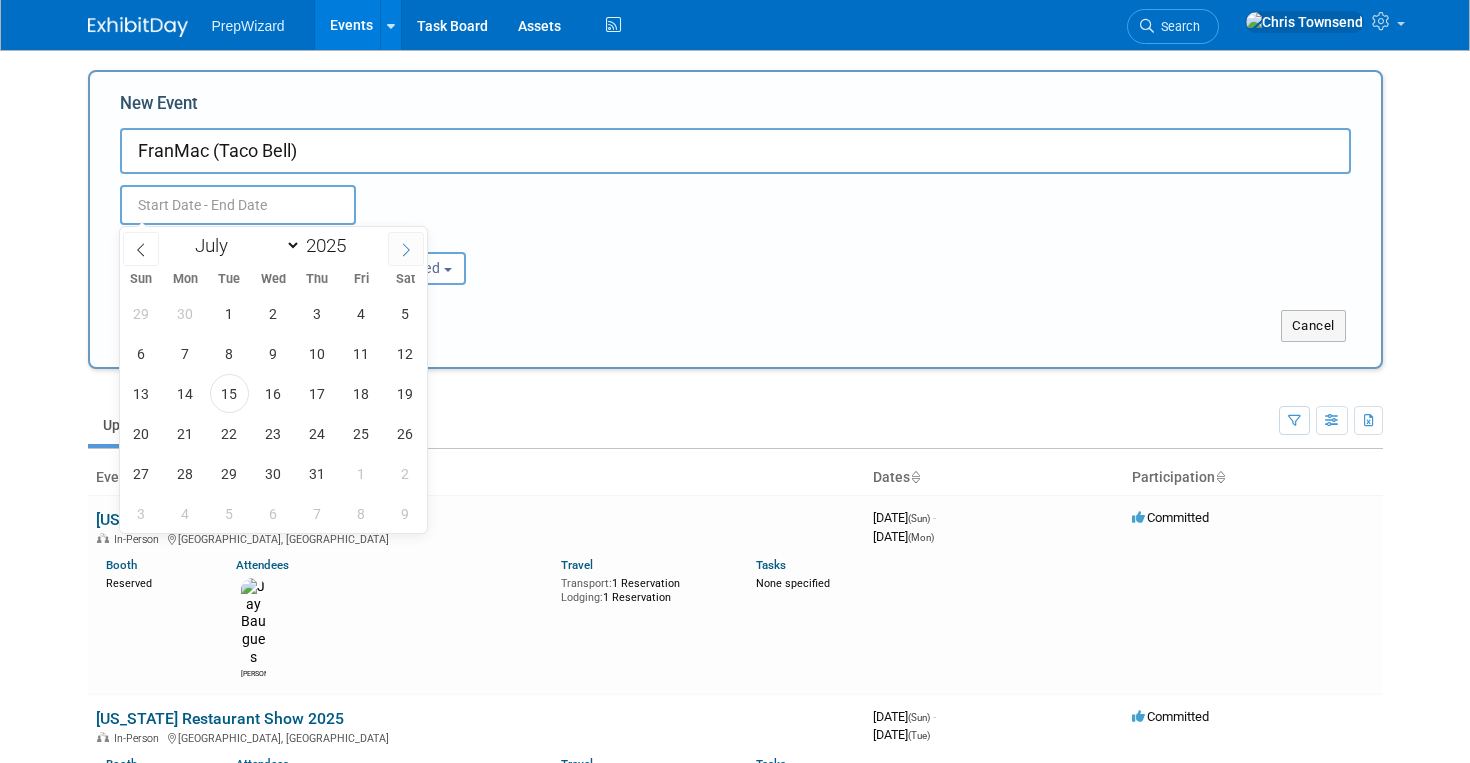 click 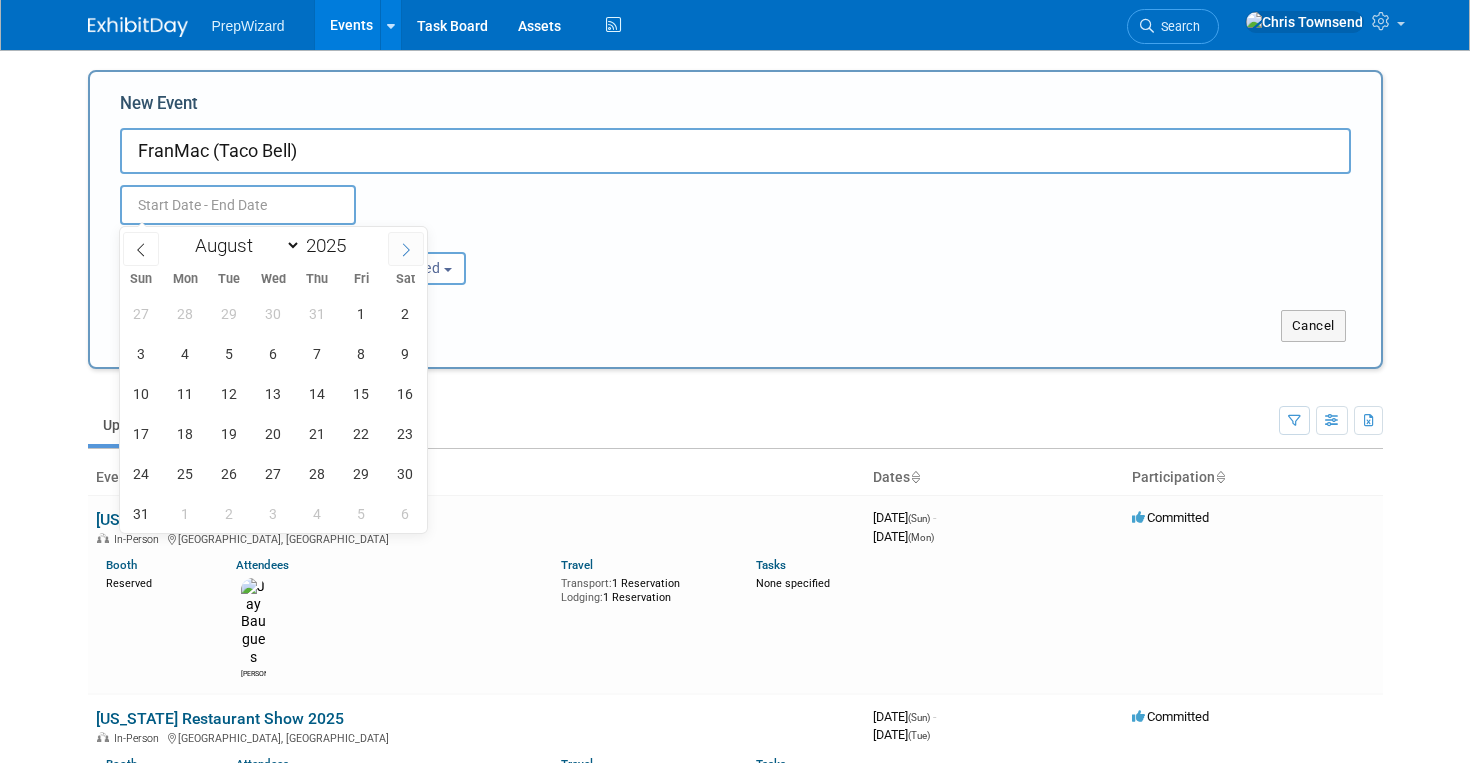 click 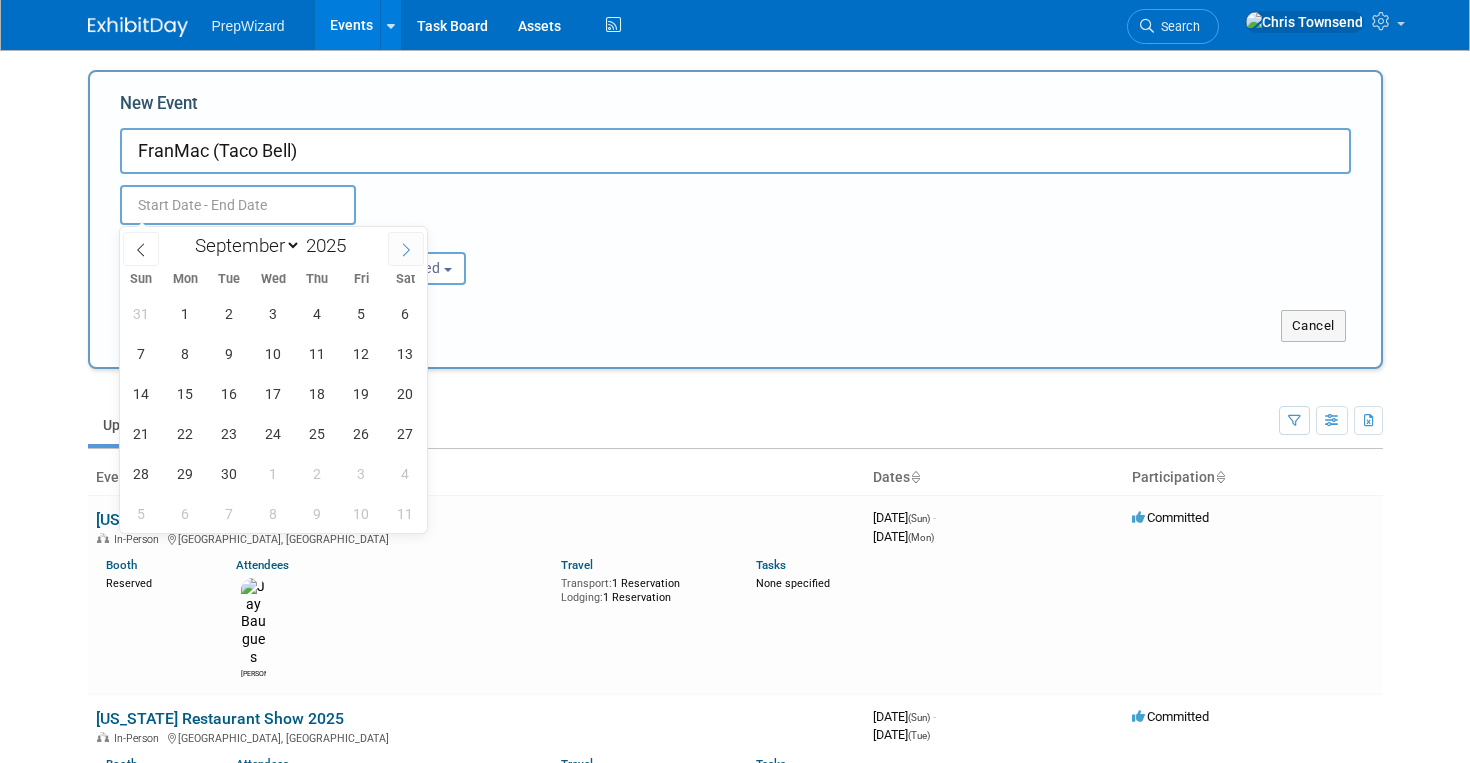 click 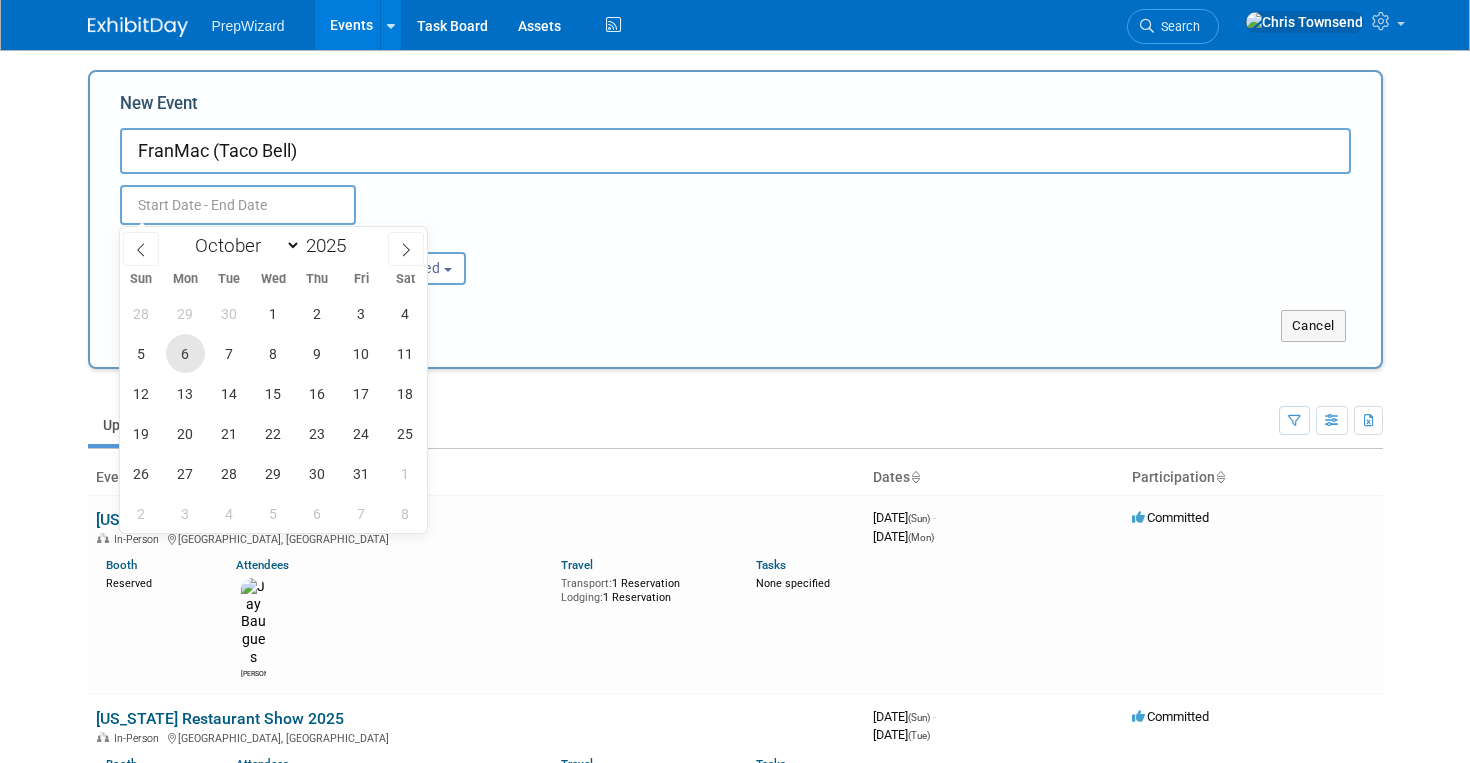 click on "6" at bounding box center [185, 353] 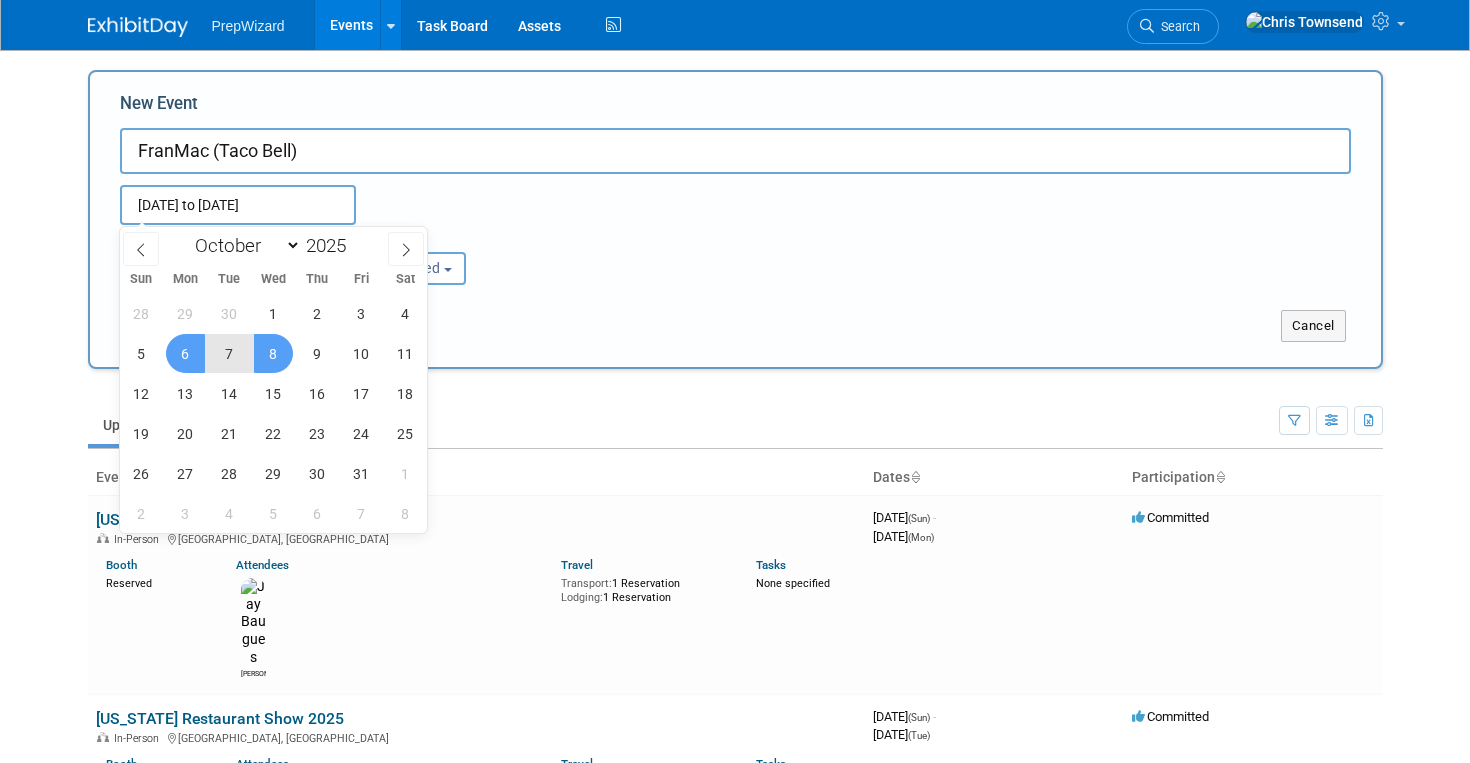 click on "8" at bounding box center [273, 353] 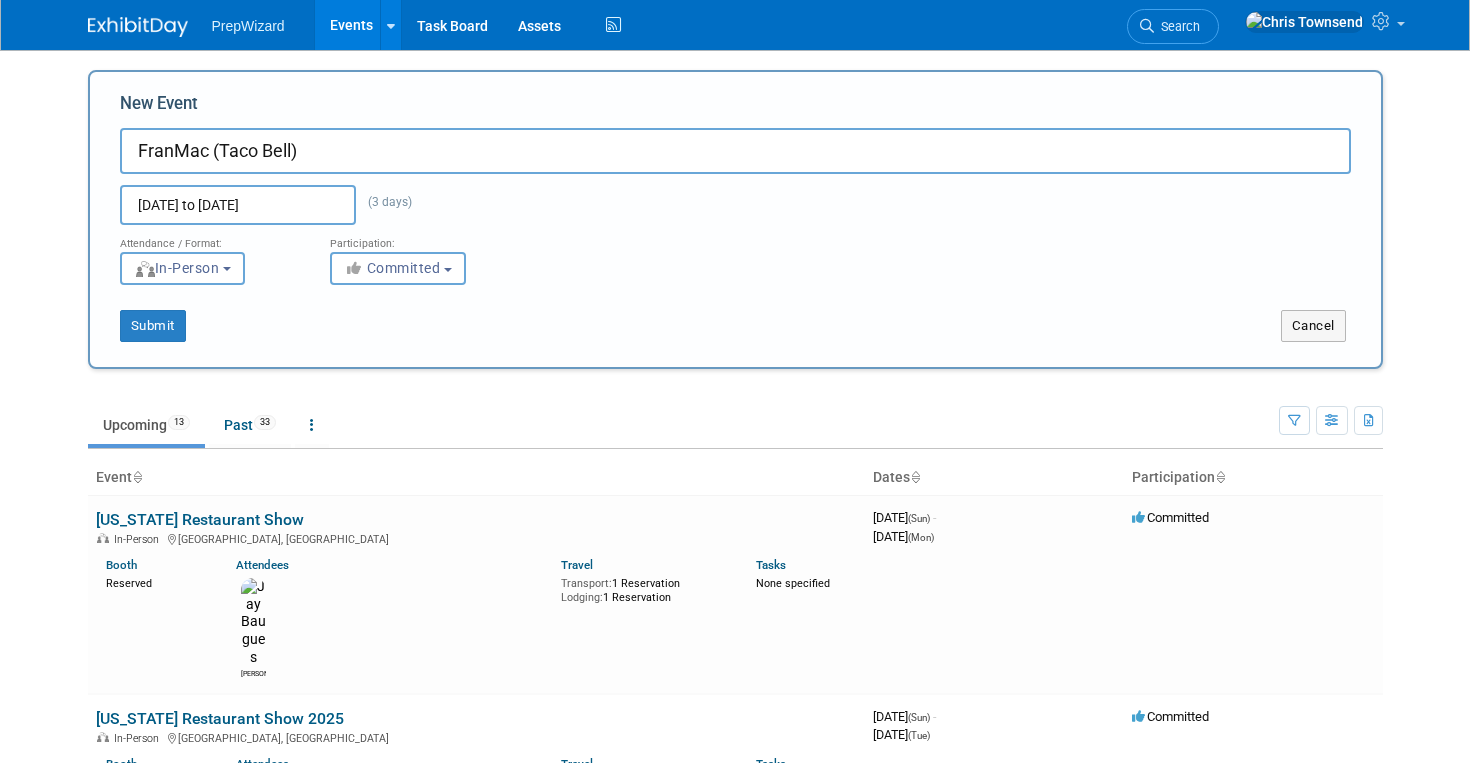 click on "FranMac (Taco Bell)" at bounding box center (735, 151) 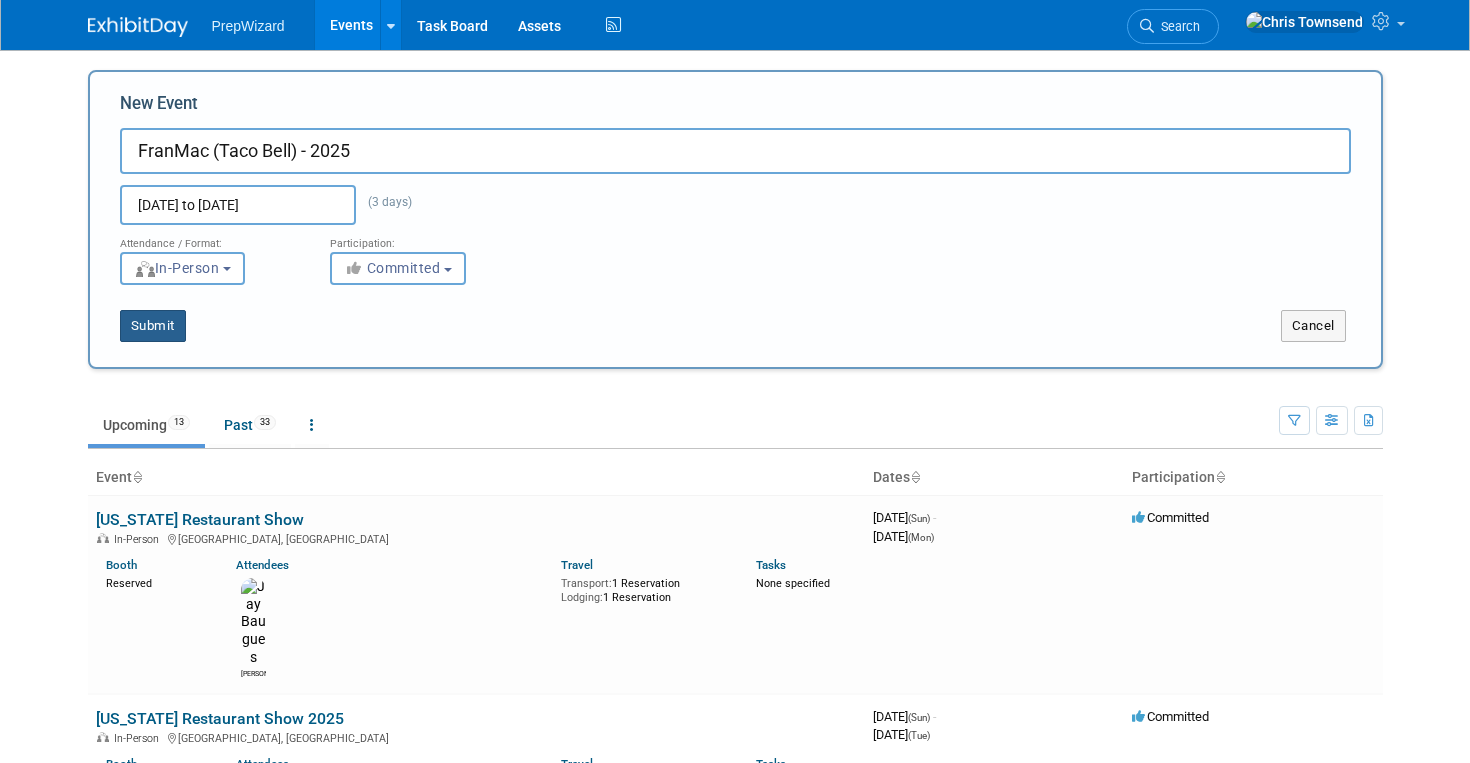 type on "FranMac (Taco Bell) - 2025" 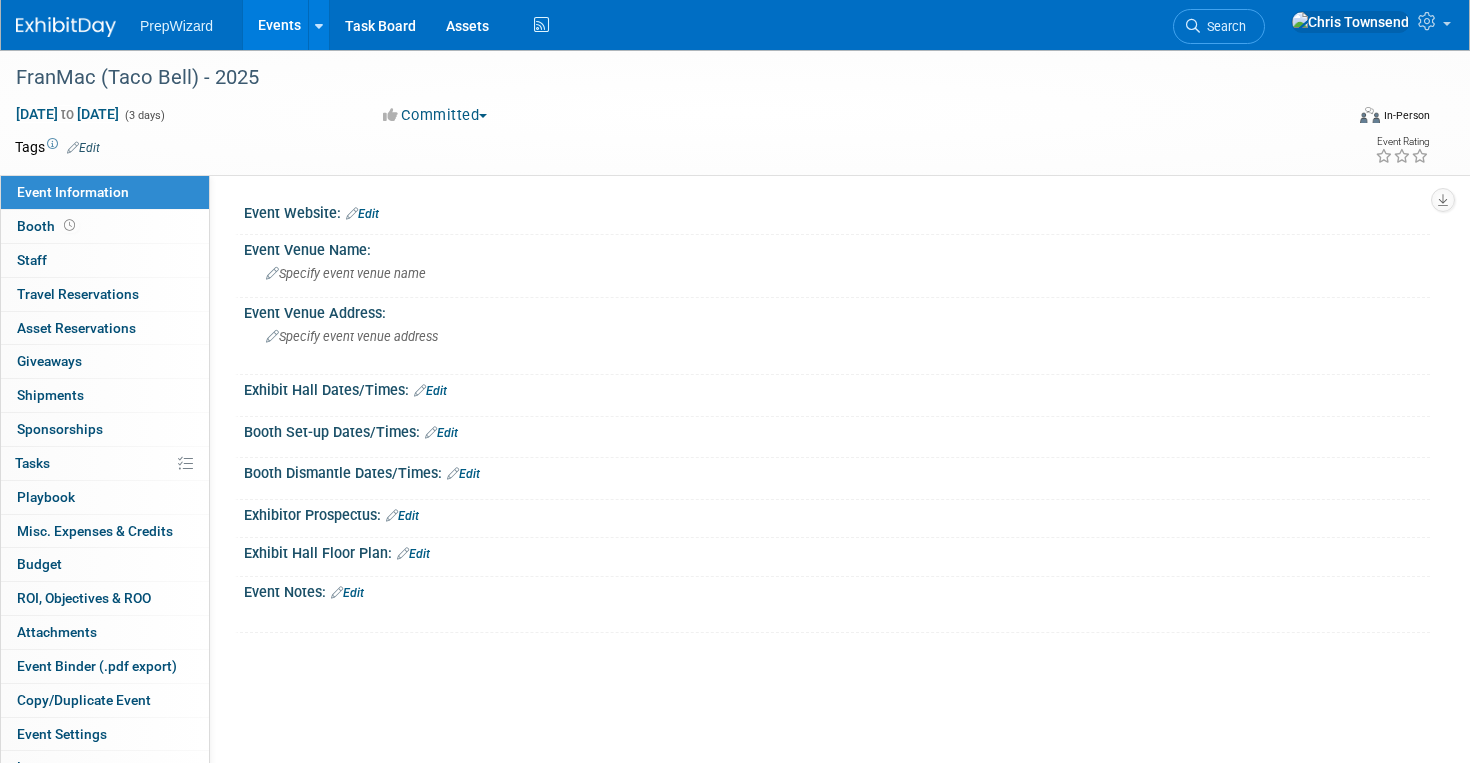 scroll, scrollTop: 0, scrollLeft: 0, axis: both 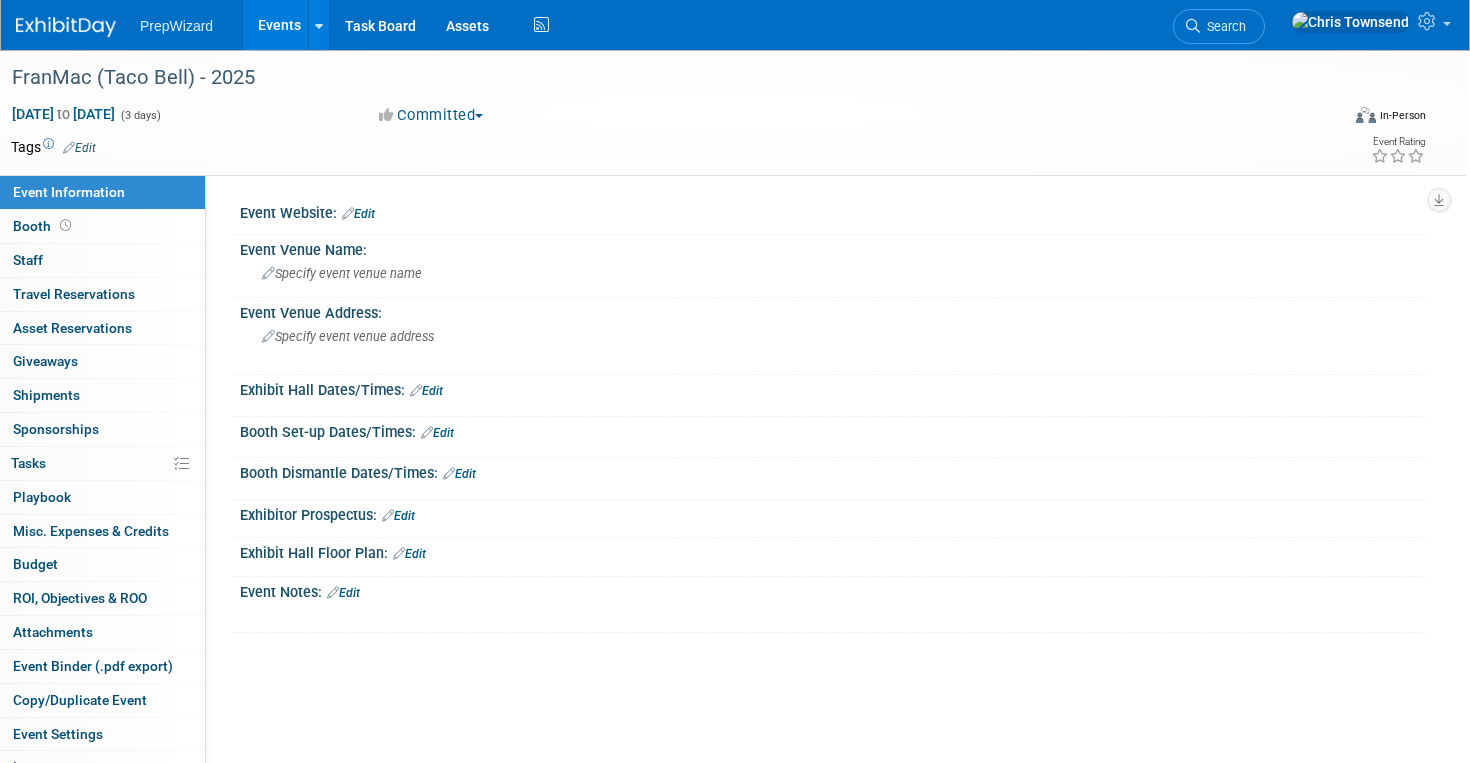 click on "Events" at bounding box center (279, 25) 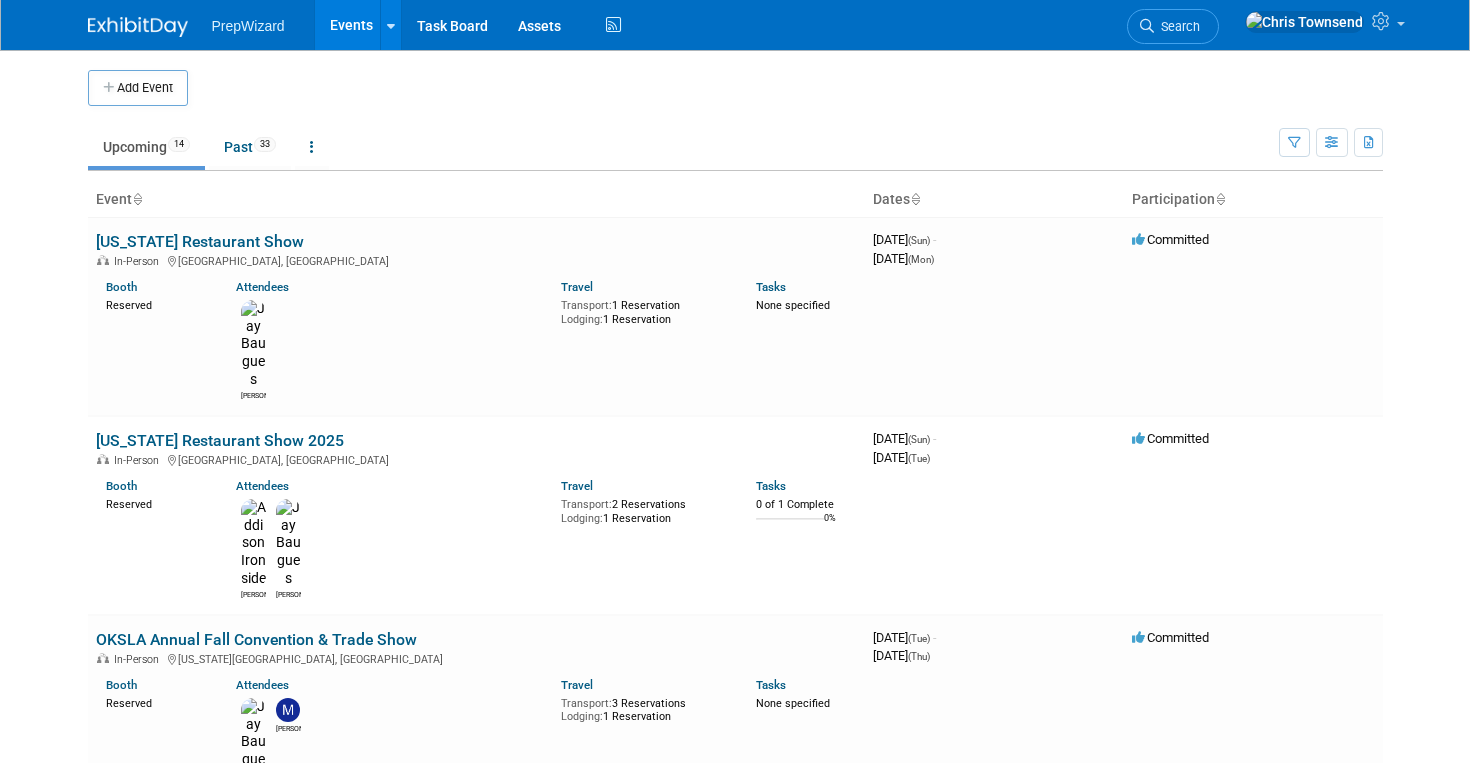 scroll, scrollTop: 0, scrollLeft: 0, axis: both 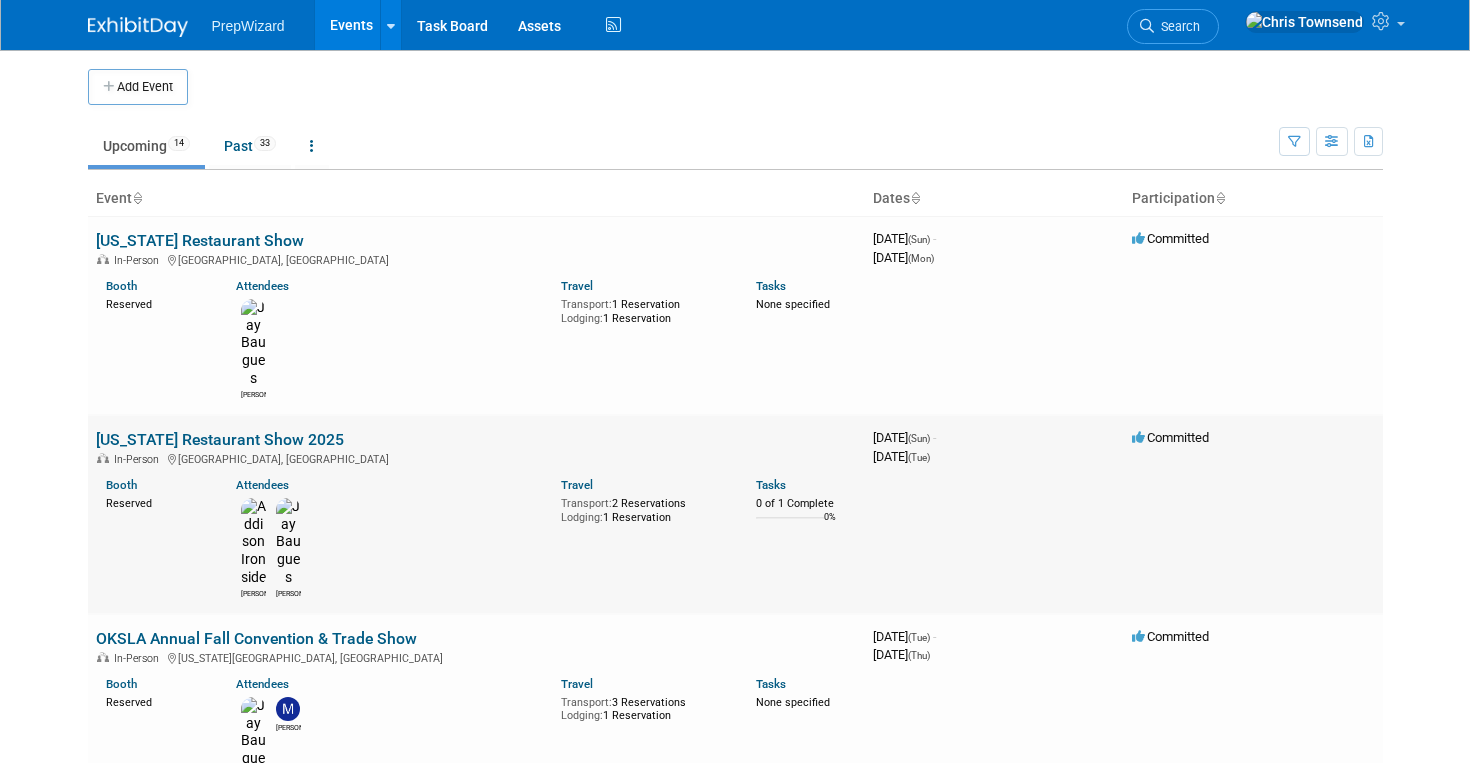 click on "[US_STATE] Restaurant Show 2025" at bounding box center [220, 439] 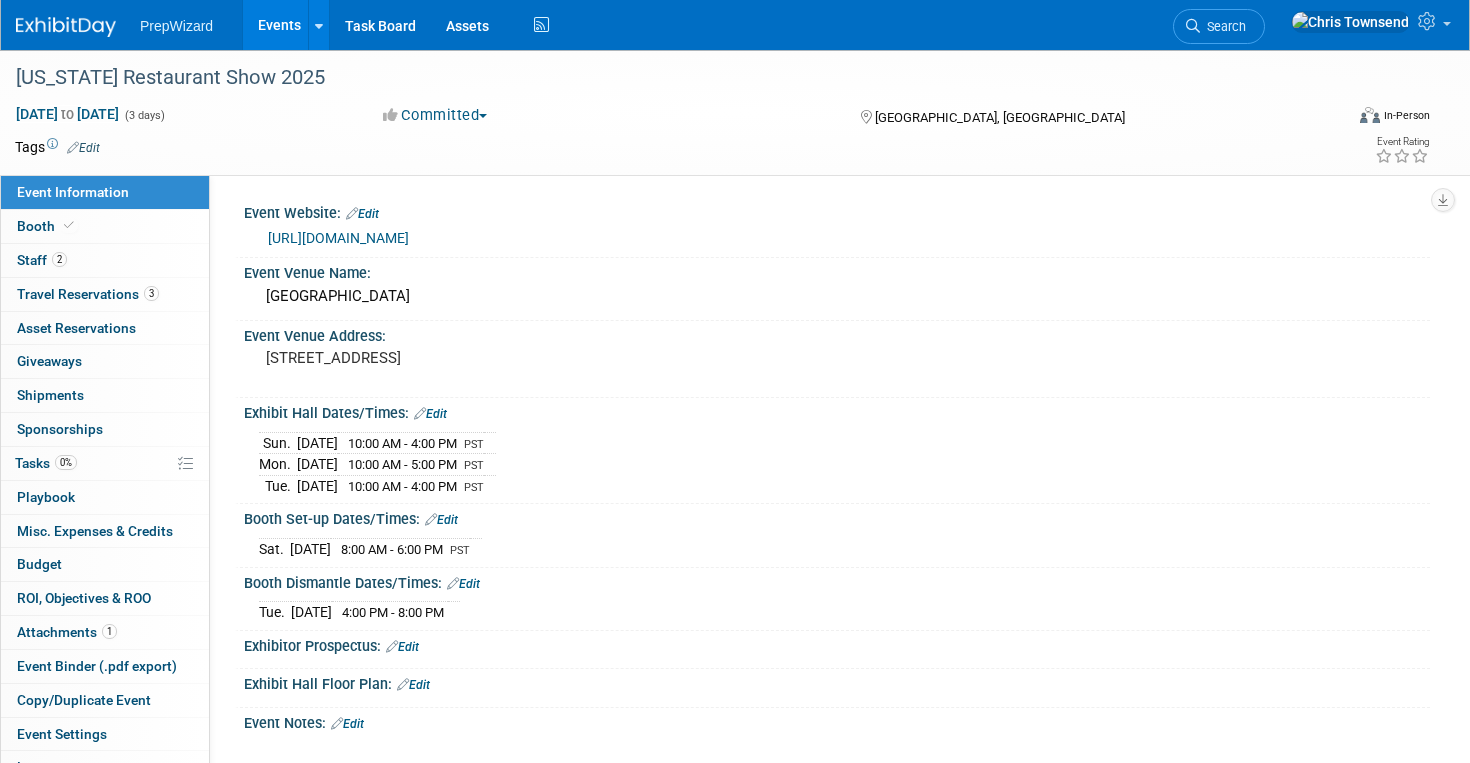 scroll, scrollTop: 0, scrollLeft: 0, axis: both 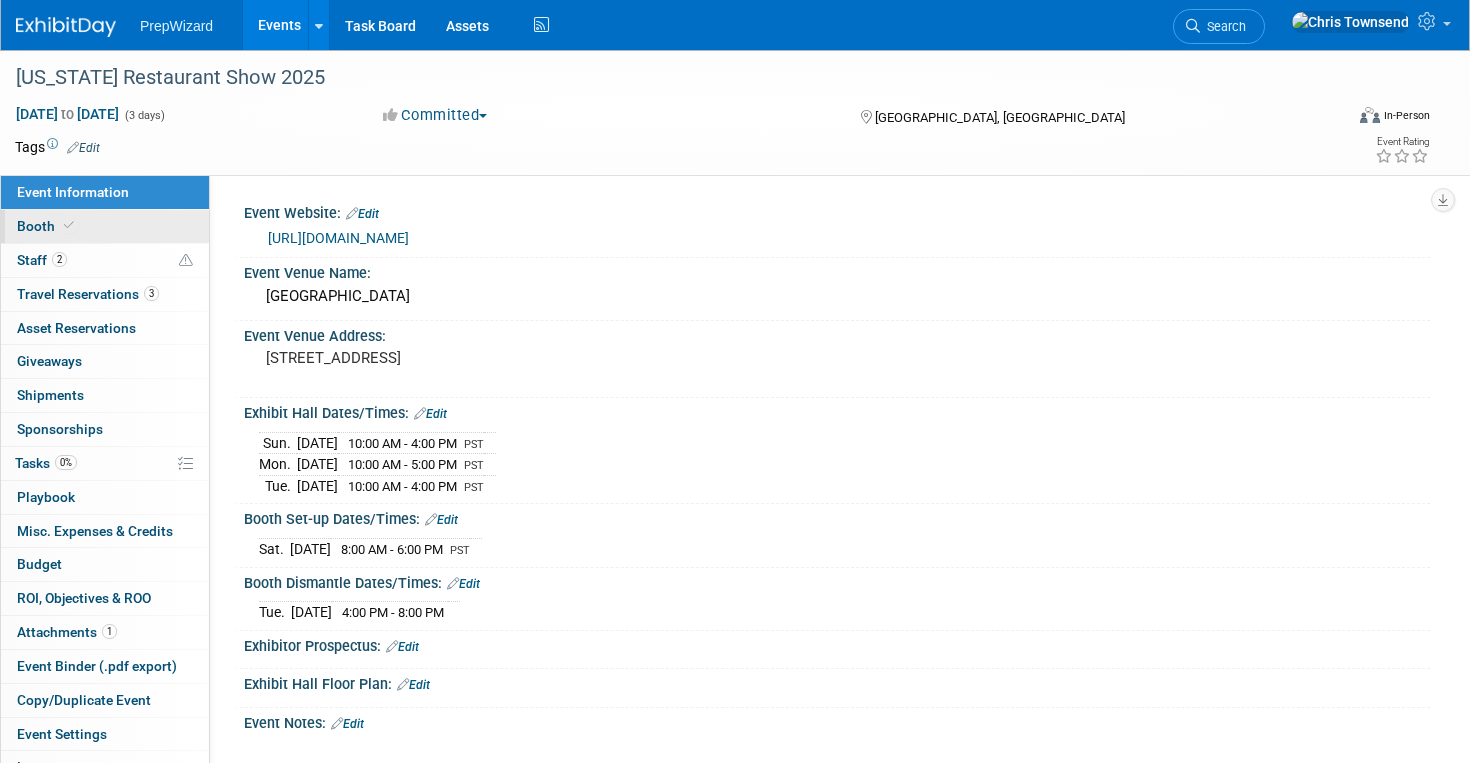 click on "Booth" at bounding box center [105, 226] 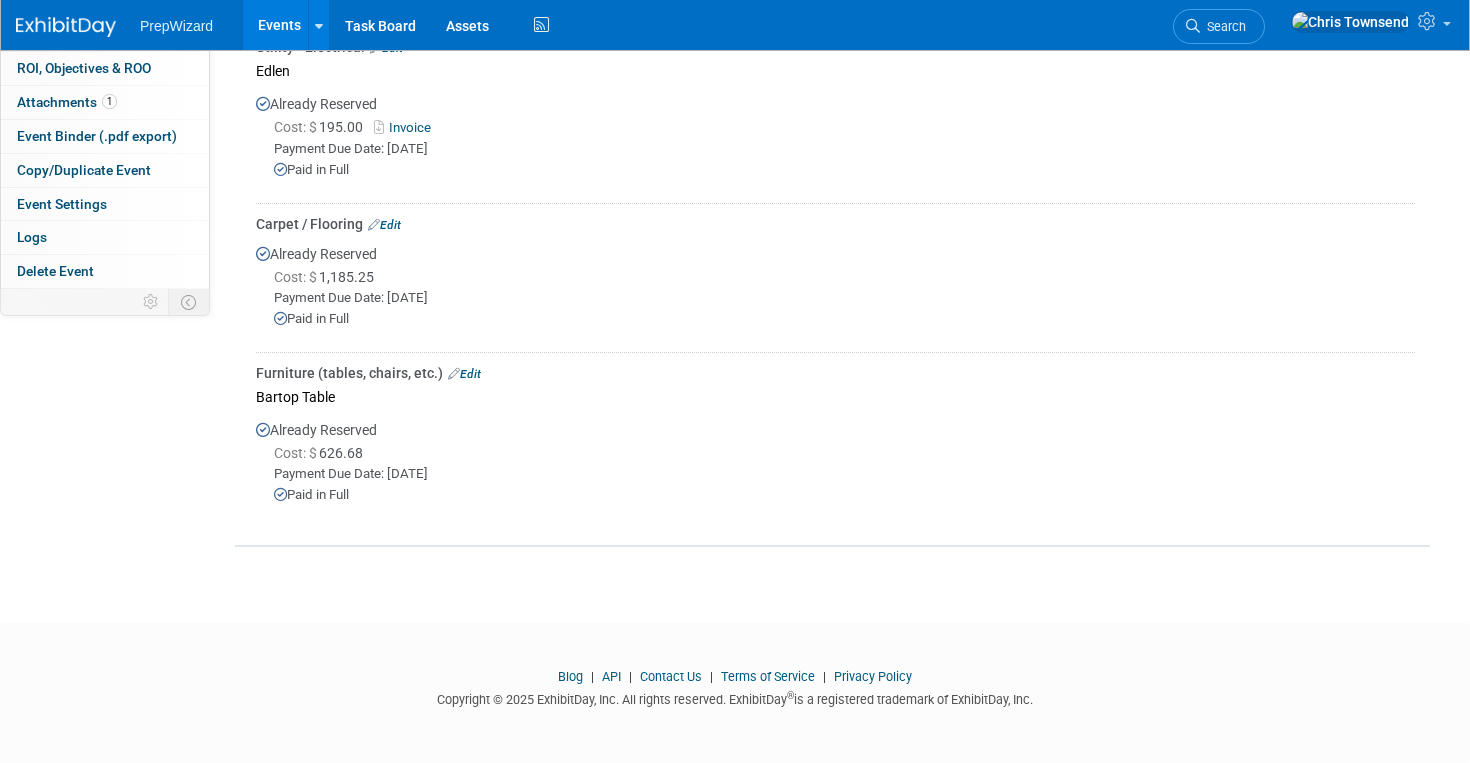 scroll, scrollTop: 0, scrollLeft: 0, axis: both 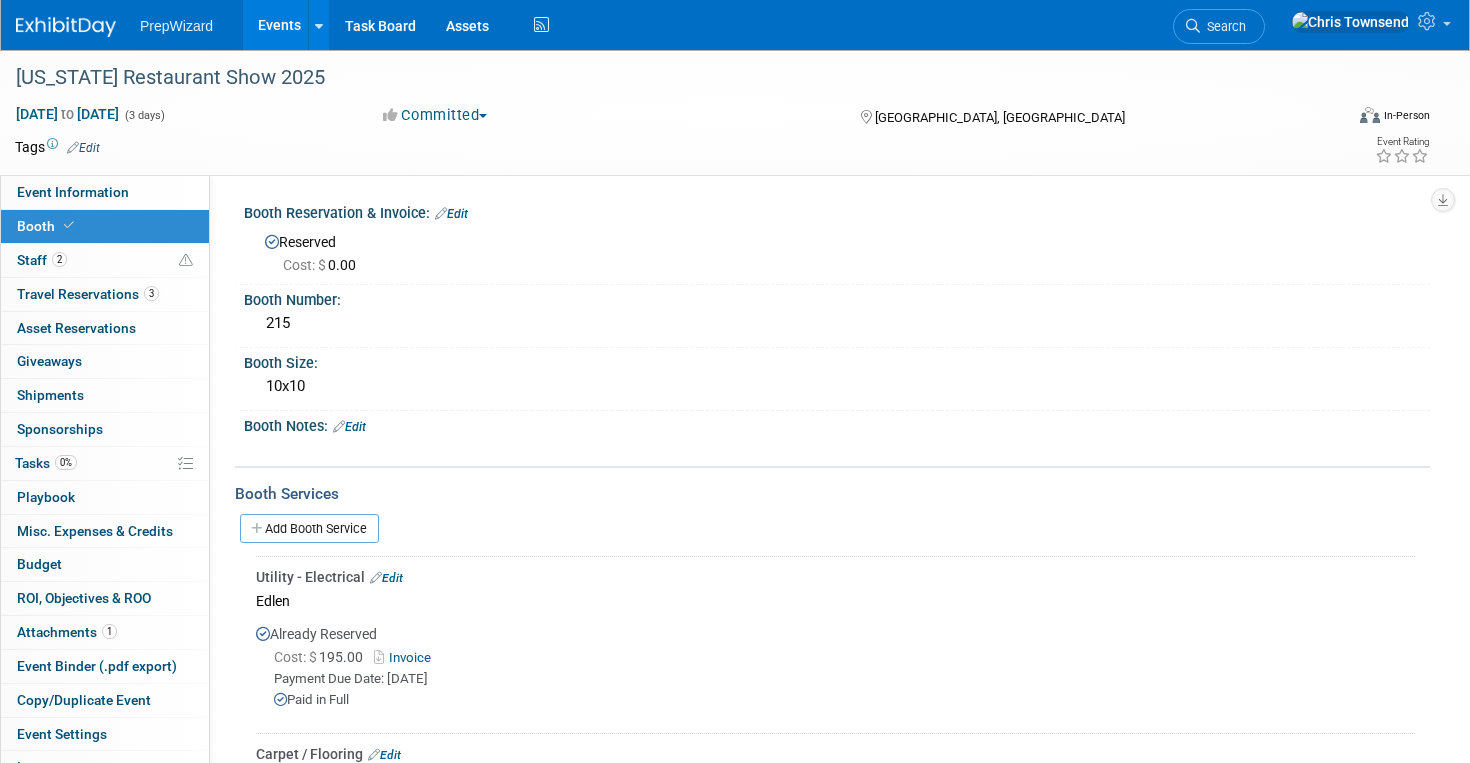 click at bounding box center (66, 27) 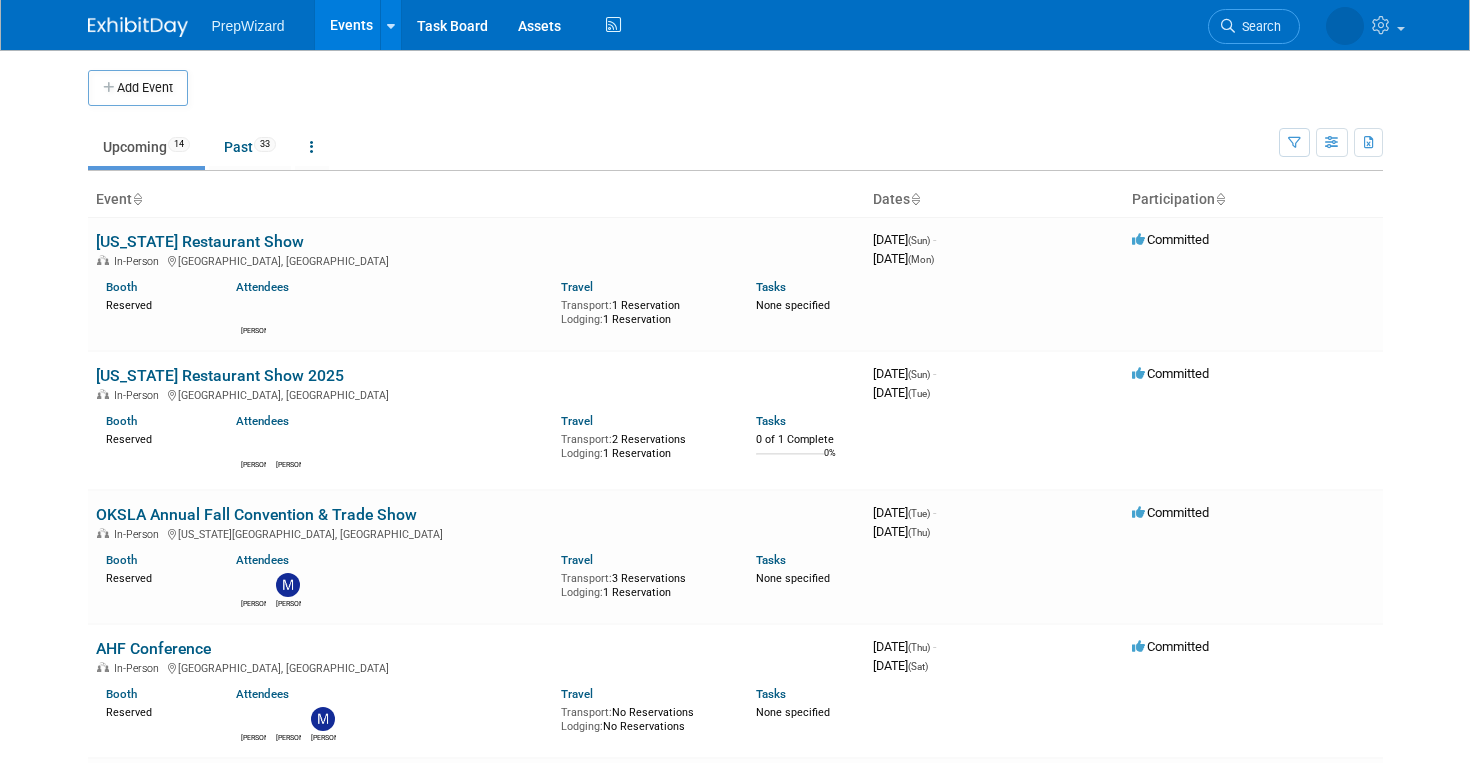 scroll, scrollTop: 0, scrollLeft: 0, axis: both 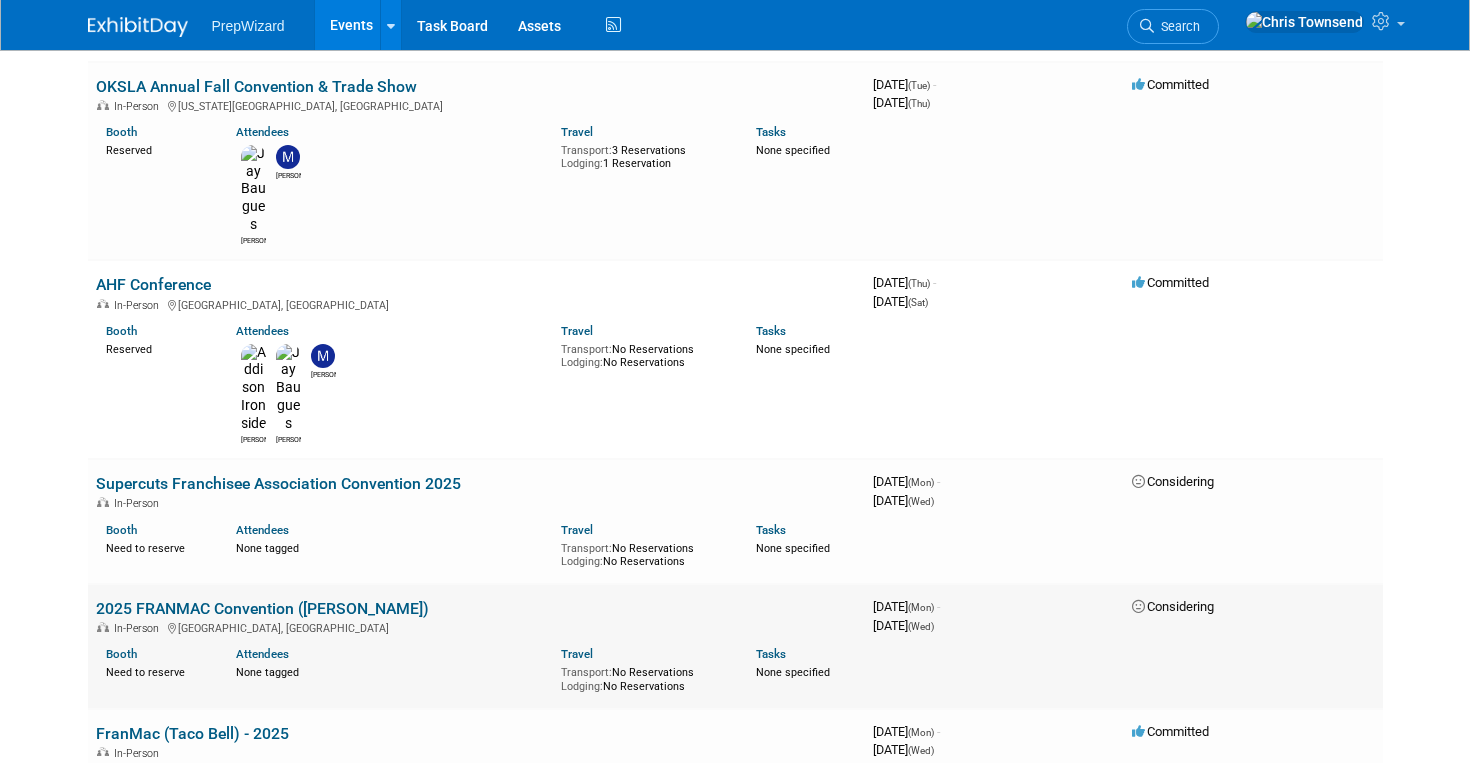 click on "Attendees" at bounding box center (383, 651) 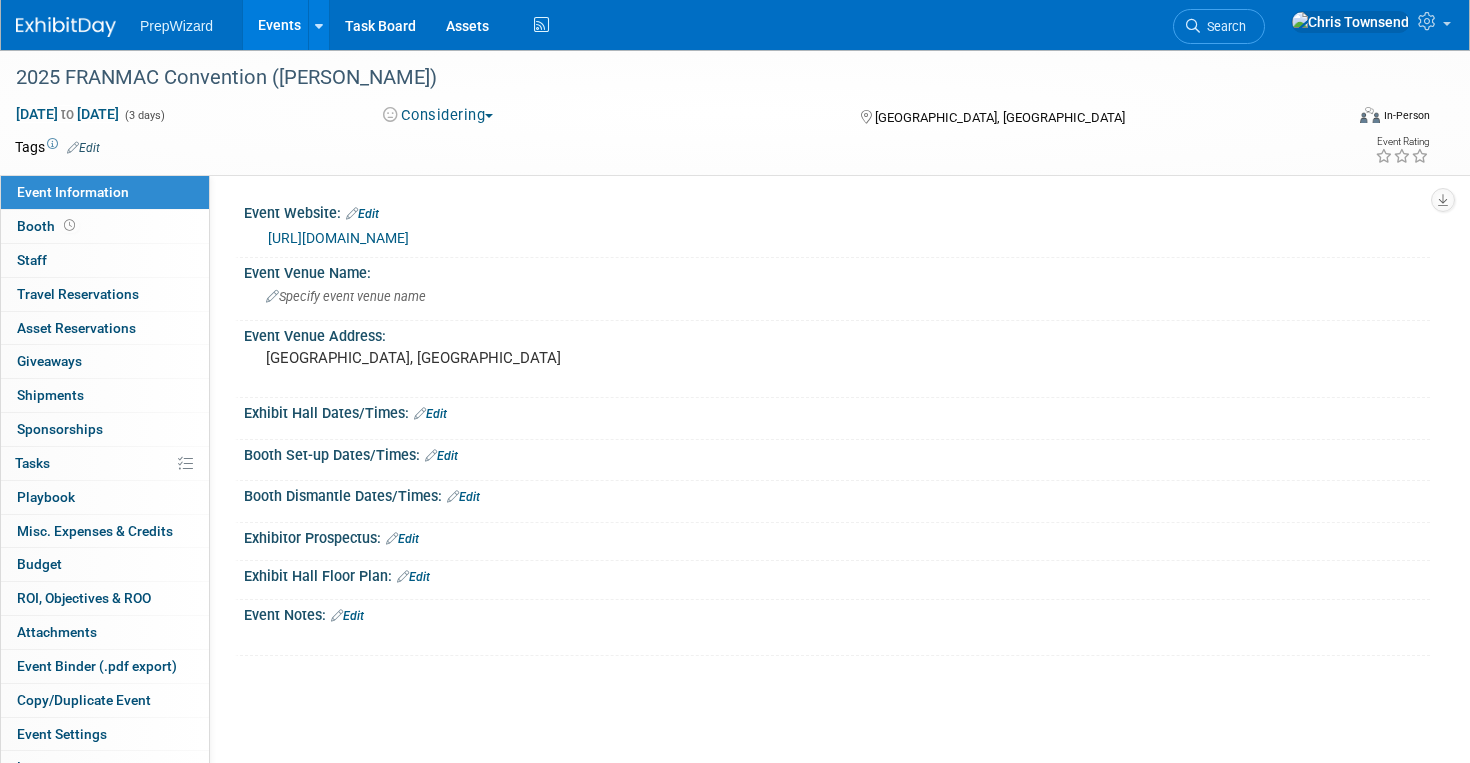 scroll, scrollTop: 0, scrollLeft: 0, axis: both 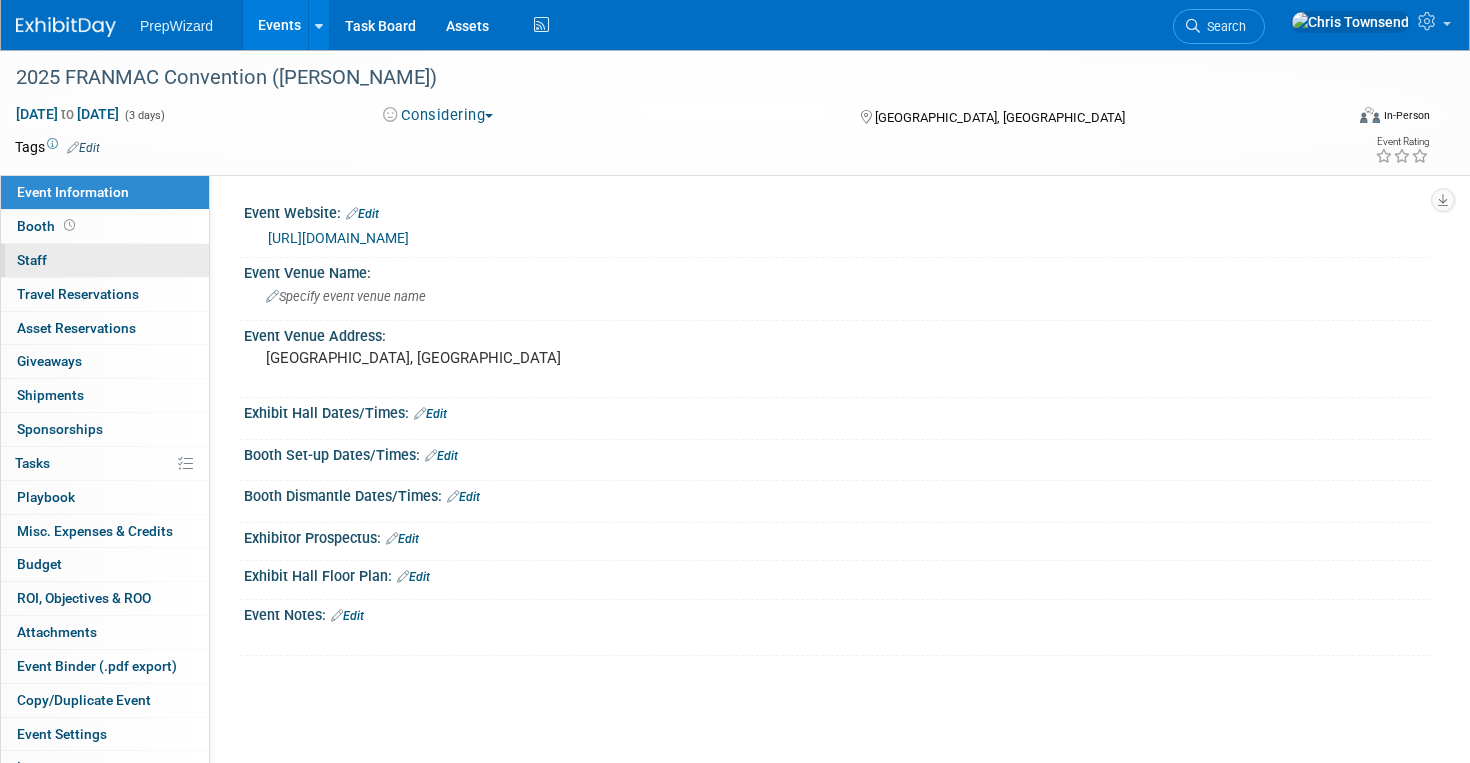 click on "0
Staff 0" at bounding box center [105, 260] 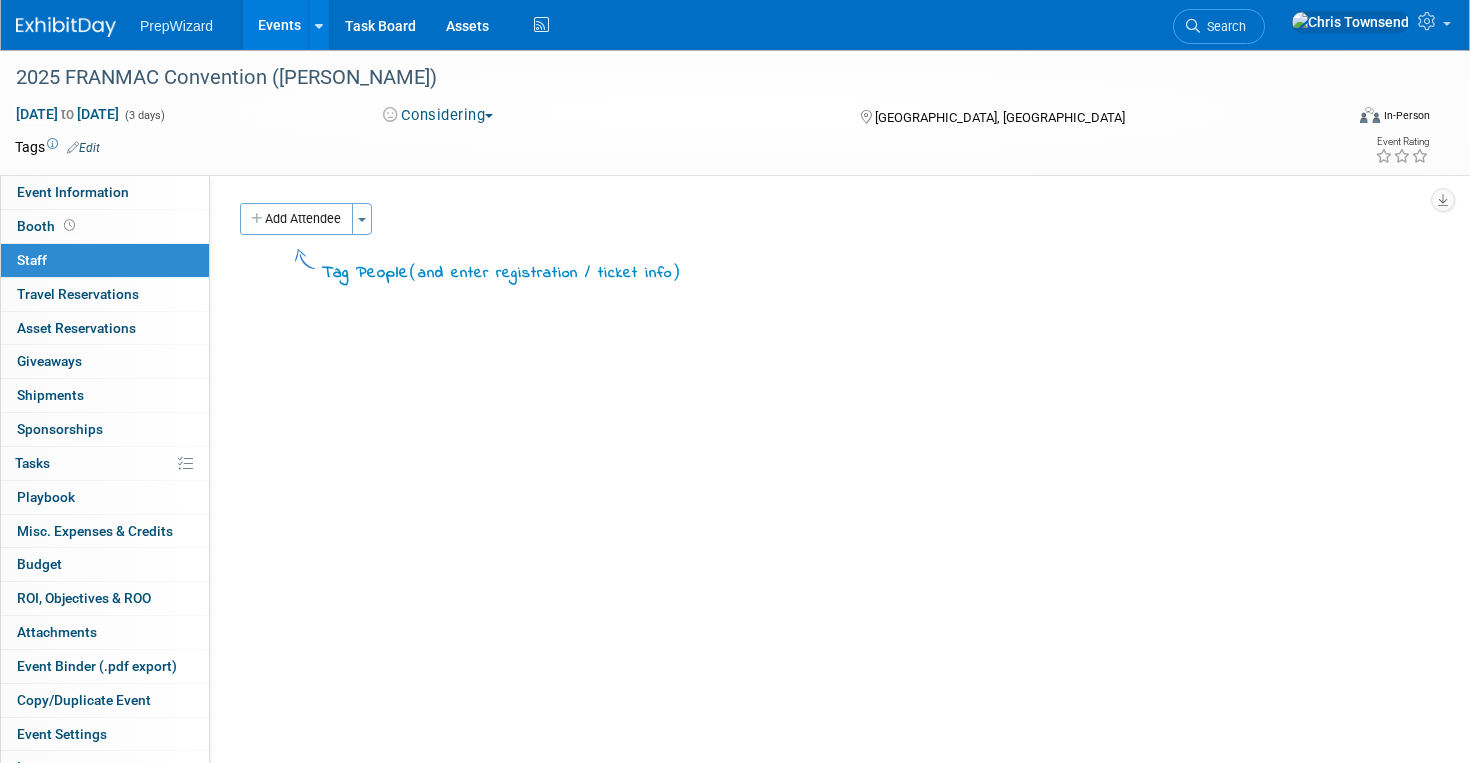 click on "Add Attendee" at bounding box center [296, 219] 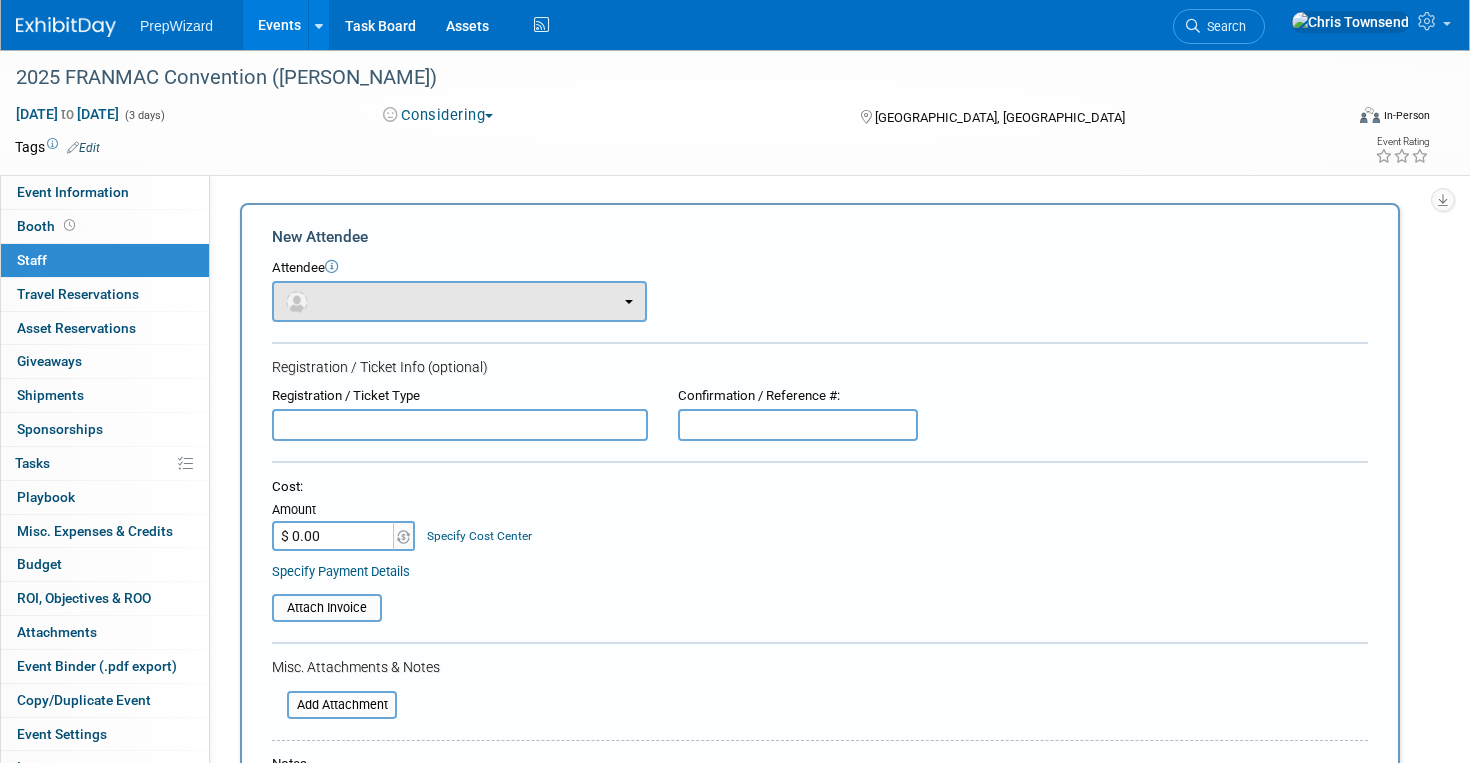 scroll, scrollTop: 0, scrollLeft: 0, axis: both 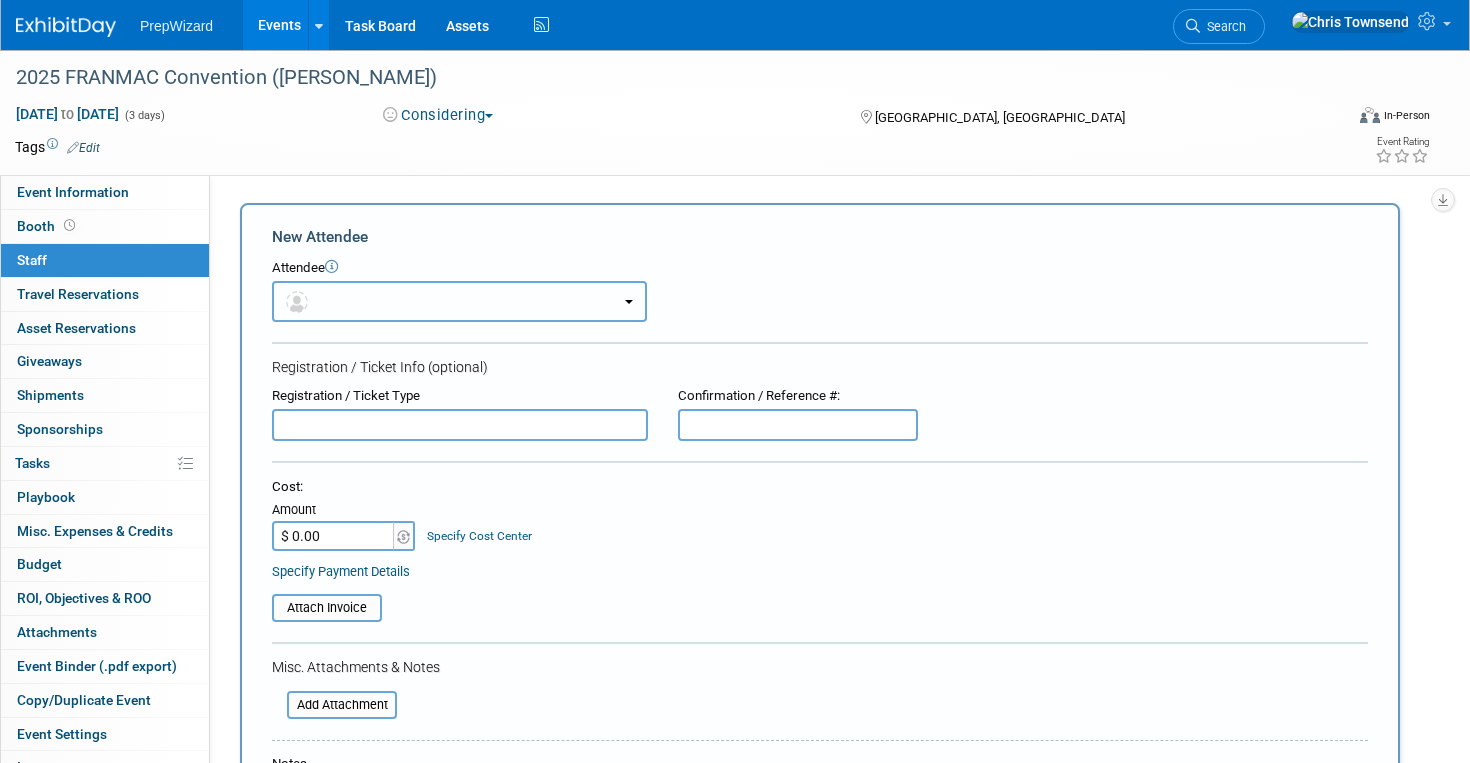 click at bounding box center [459, 301] 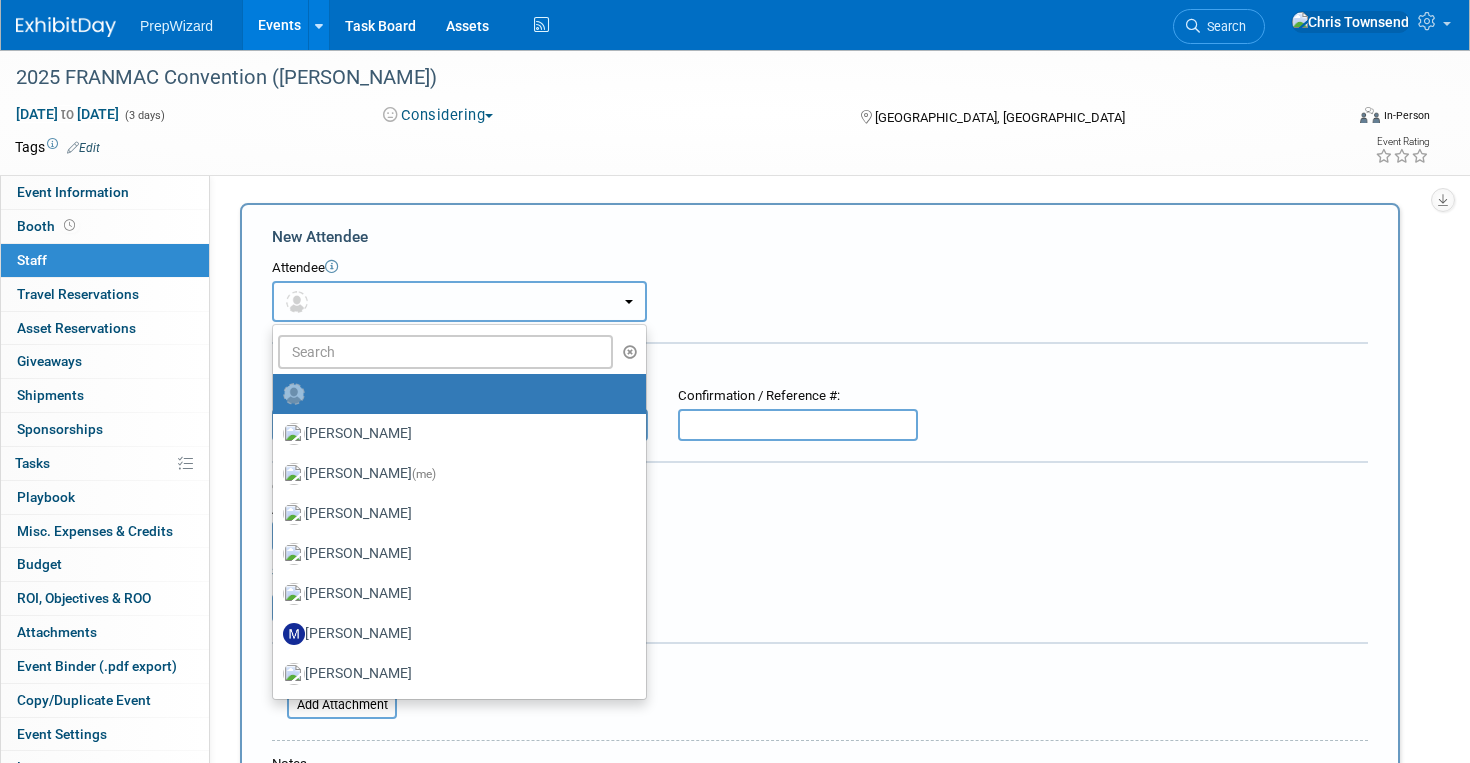 type 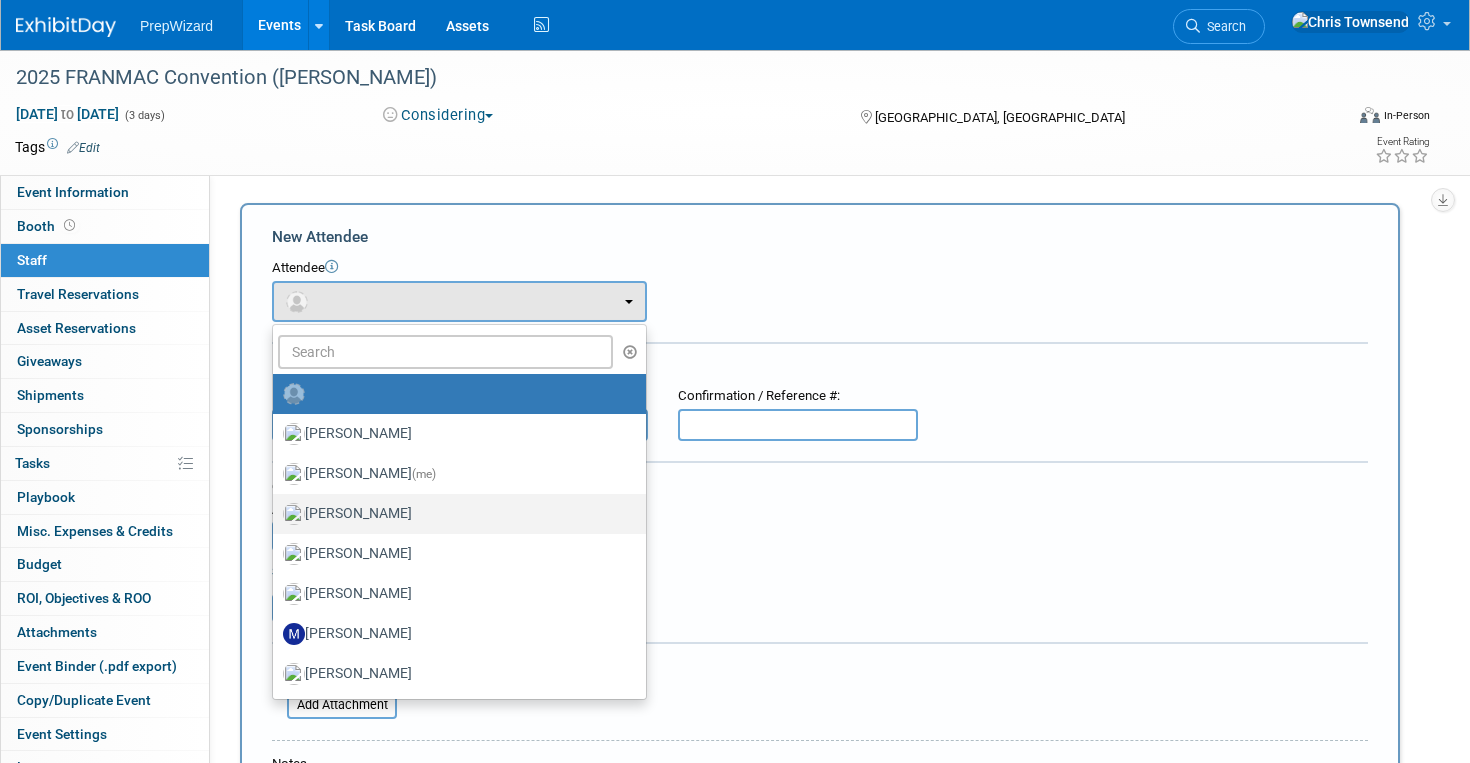 click on "[PERSON_NAME]" at bounding box center [454, 514] 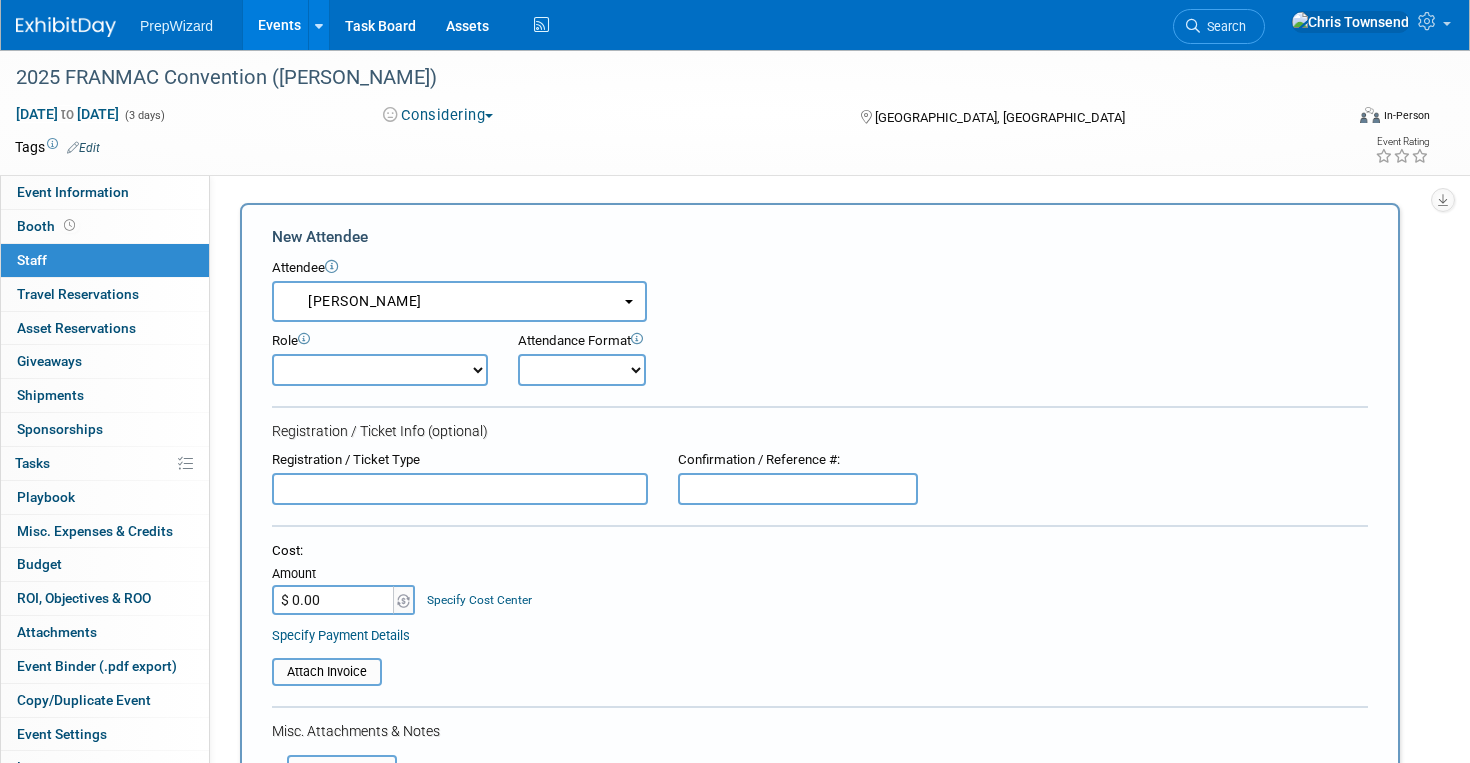 click on "Demonstrator
Host
Planner
Presenter
Sales Representative
Set-up/Dismantle Crew
Speaker" at bounding box center [380, 370] 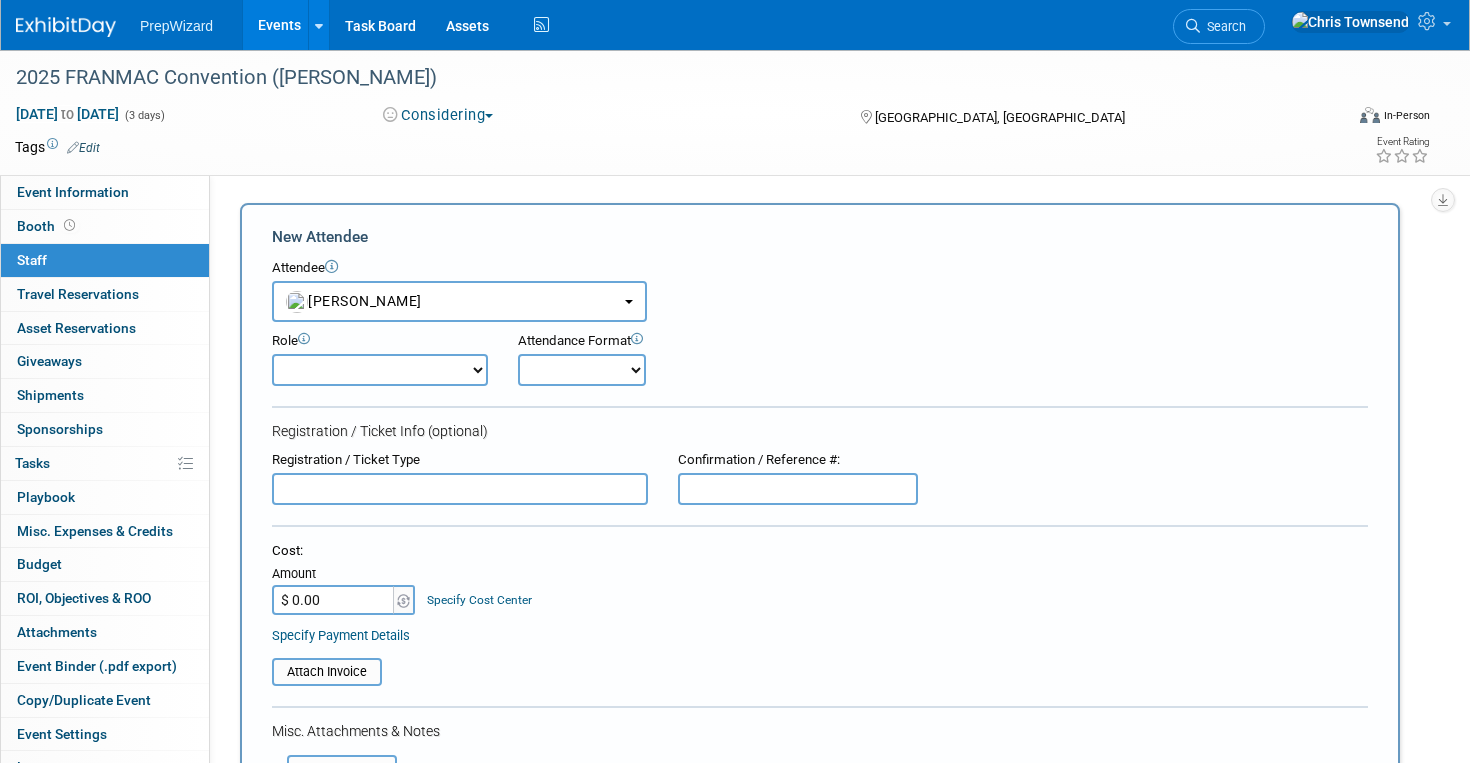 select on "4" 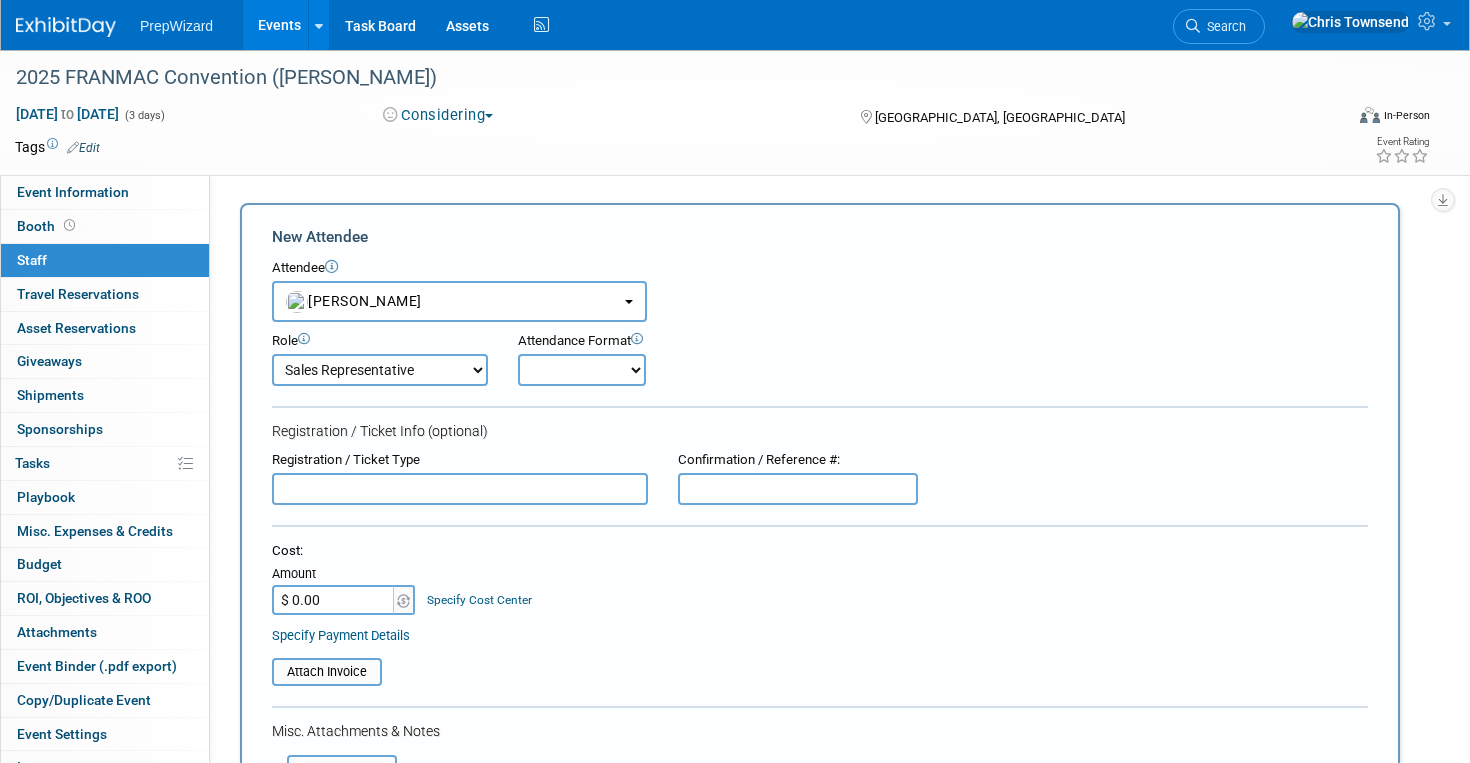click on "Onsite
Remote" at bounding box center (582, 370) 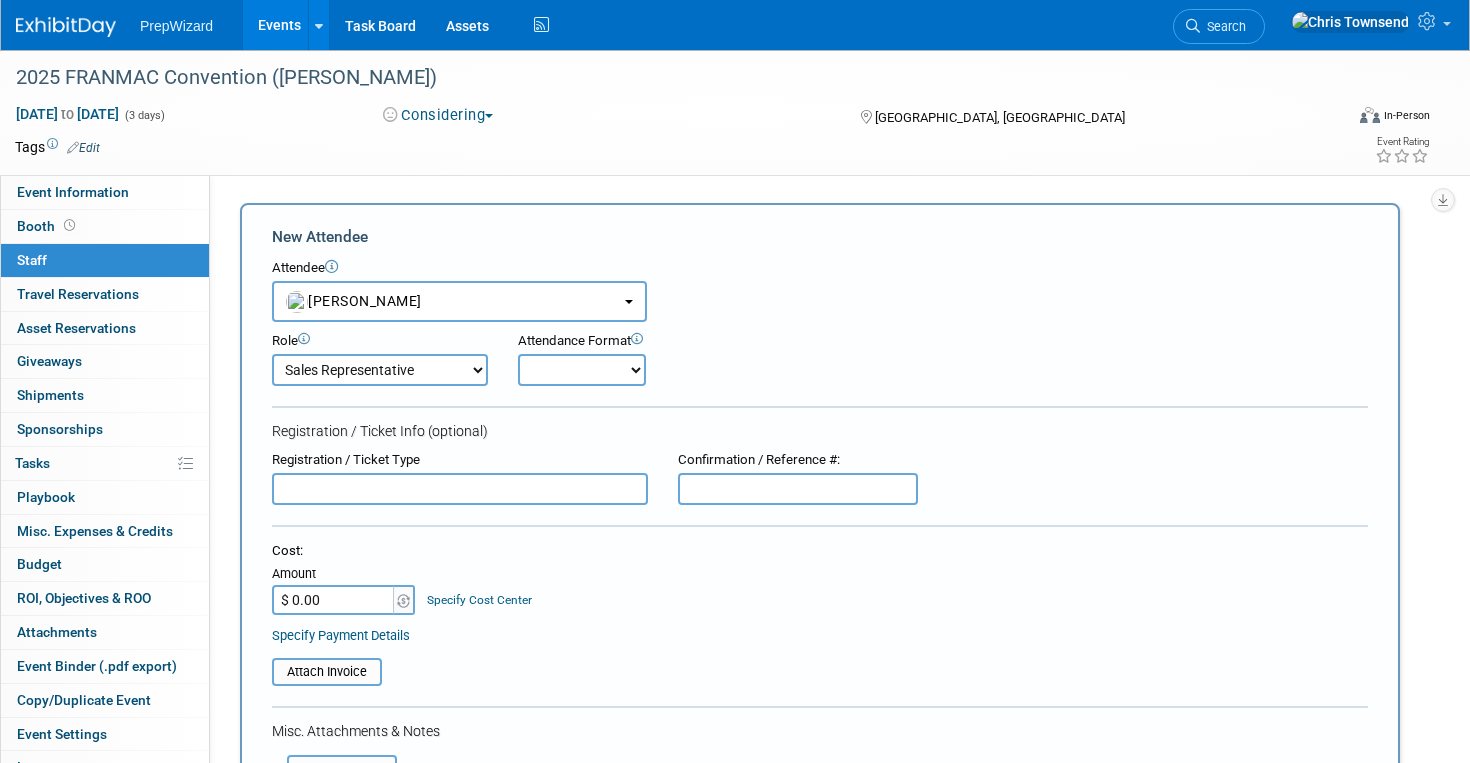 select on "1" 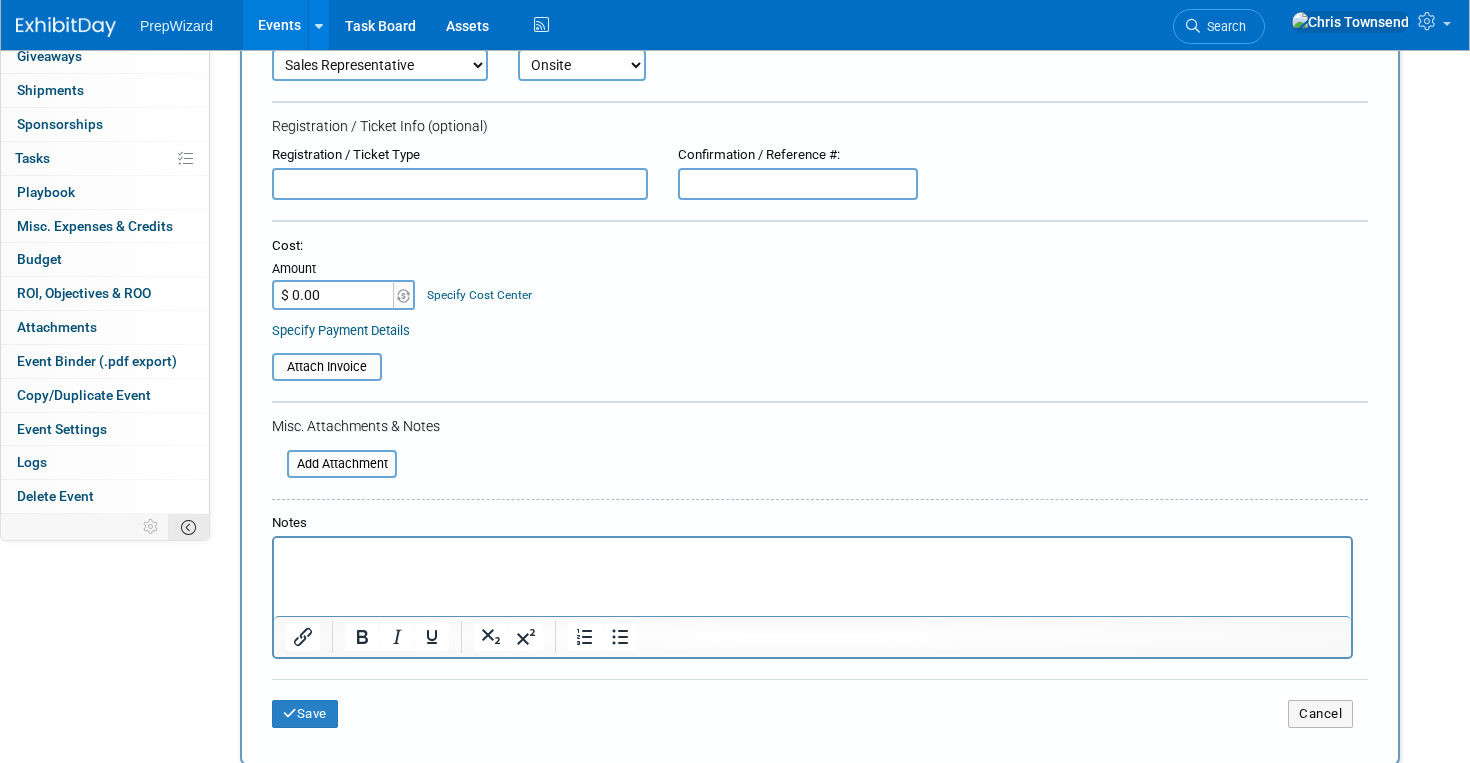scroll, scrollTop: 337, scrollLeft: 0, axis: vertical 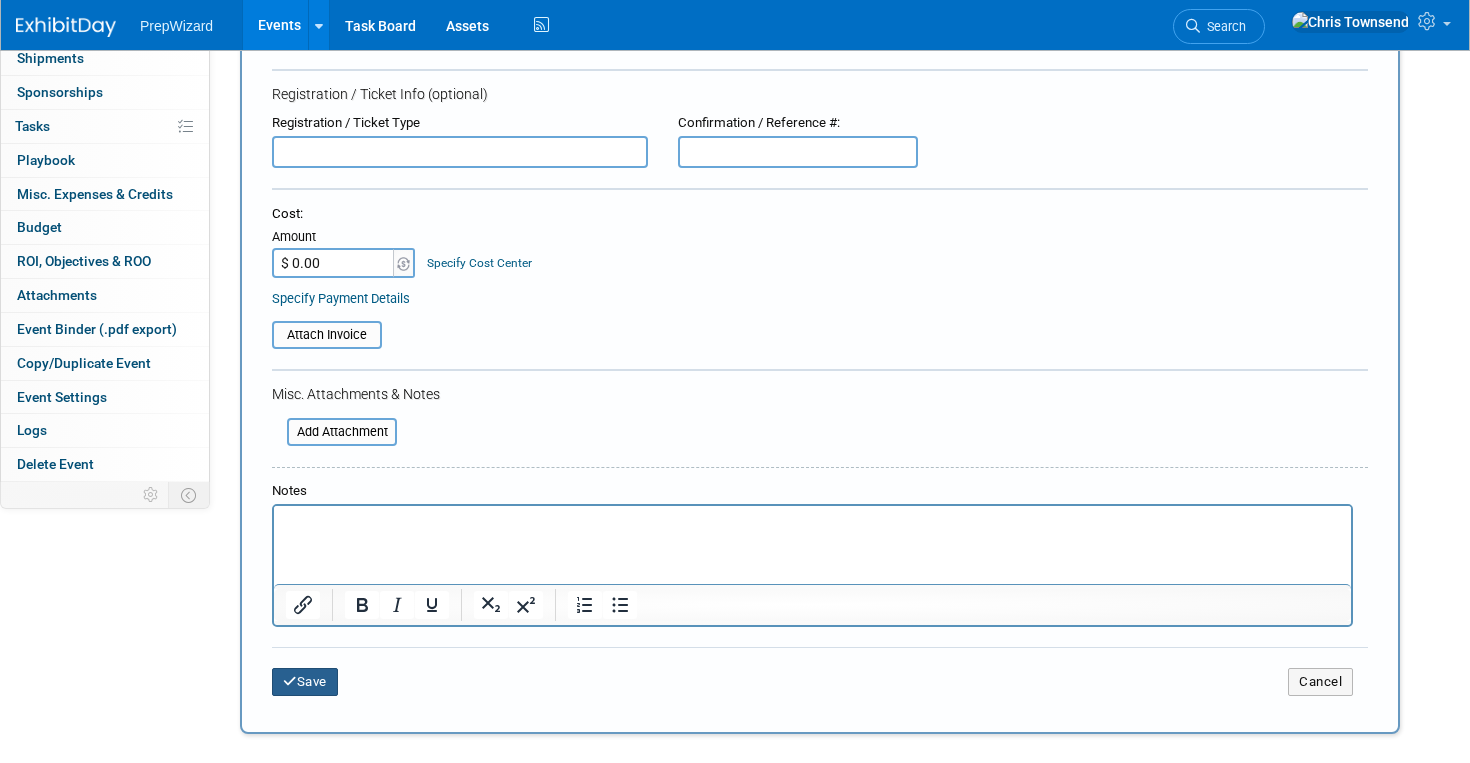 click on "Save" at bounding box center (305, 682) 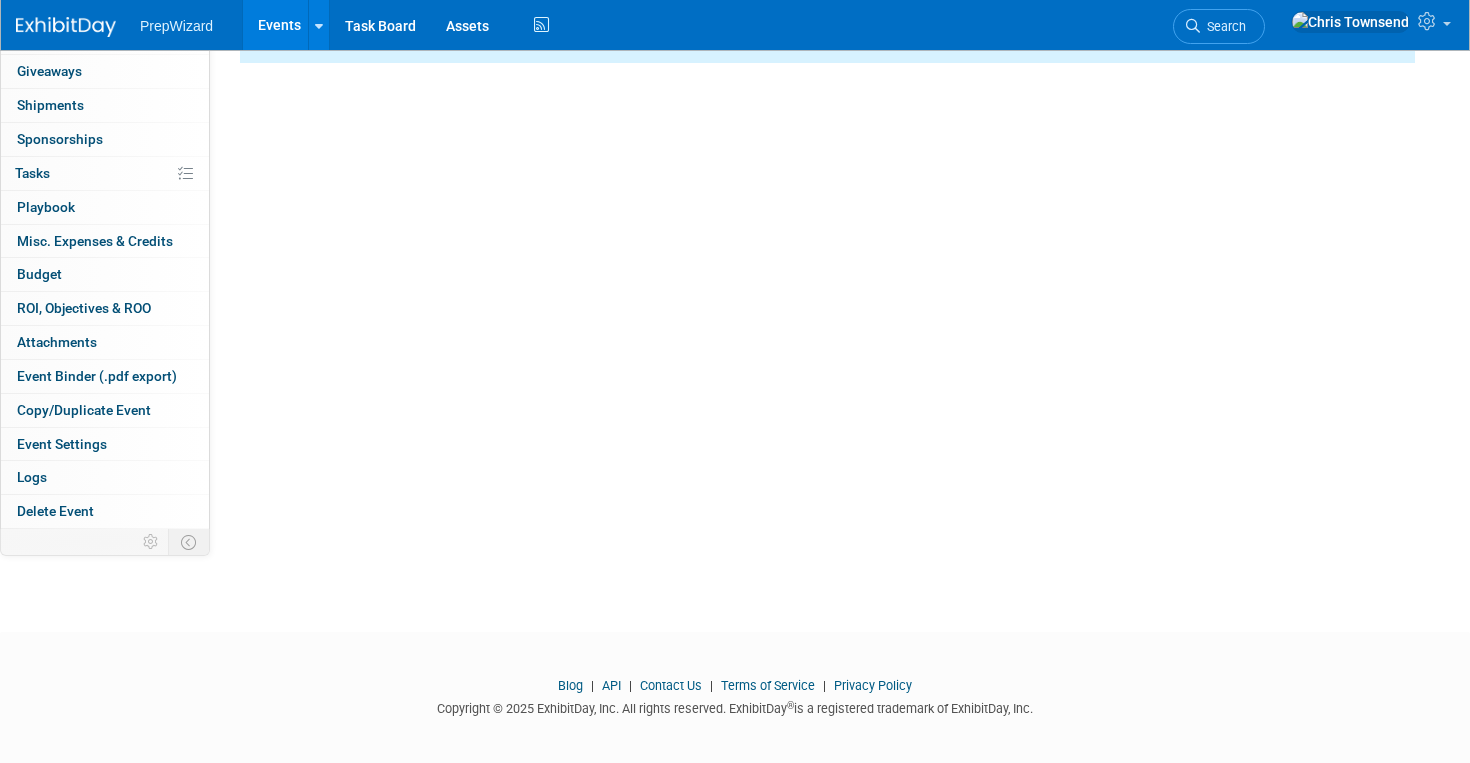 scroll, scrollTop: 0, scrollLeft: 0, axis: both 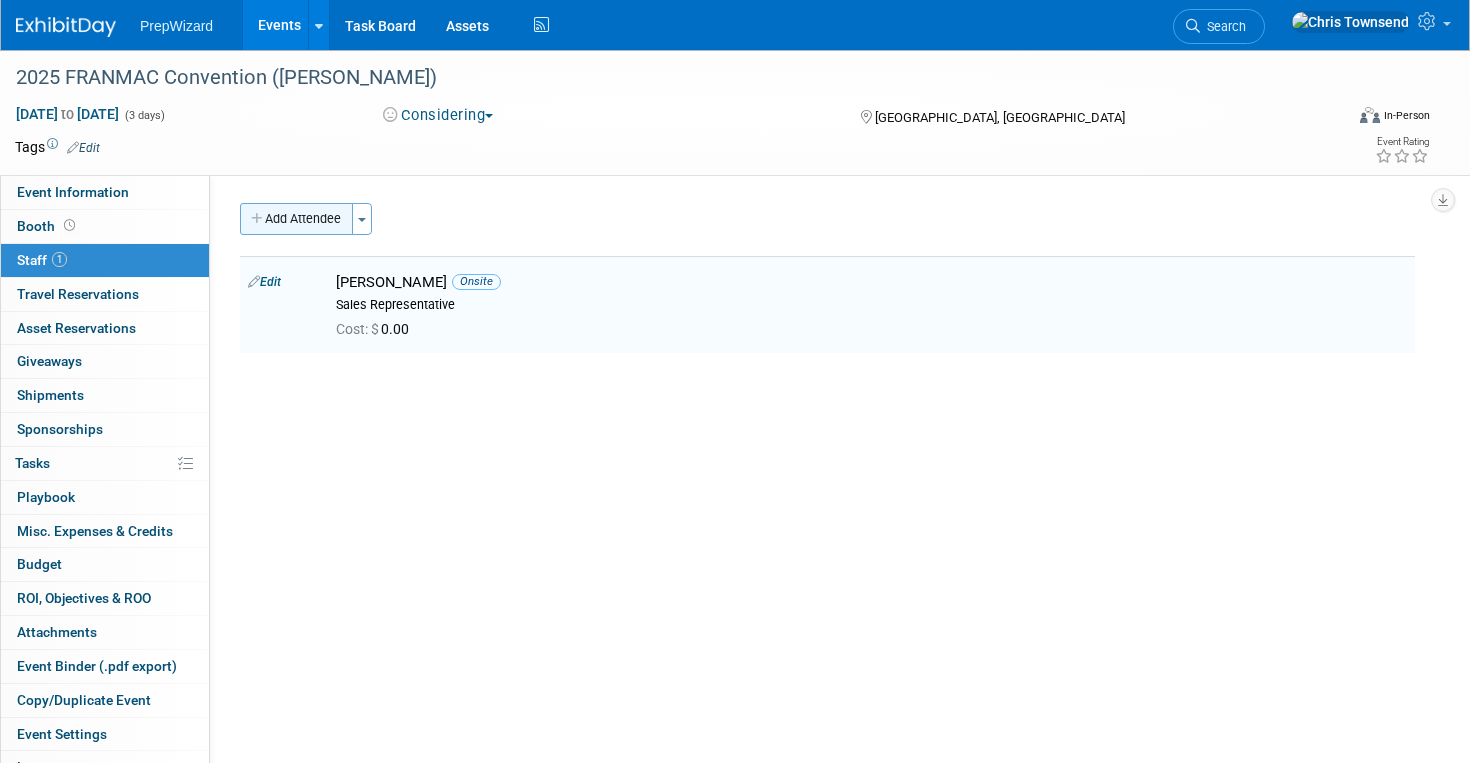 click on "Add Attendee" at bounding box center (296, 219) 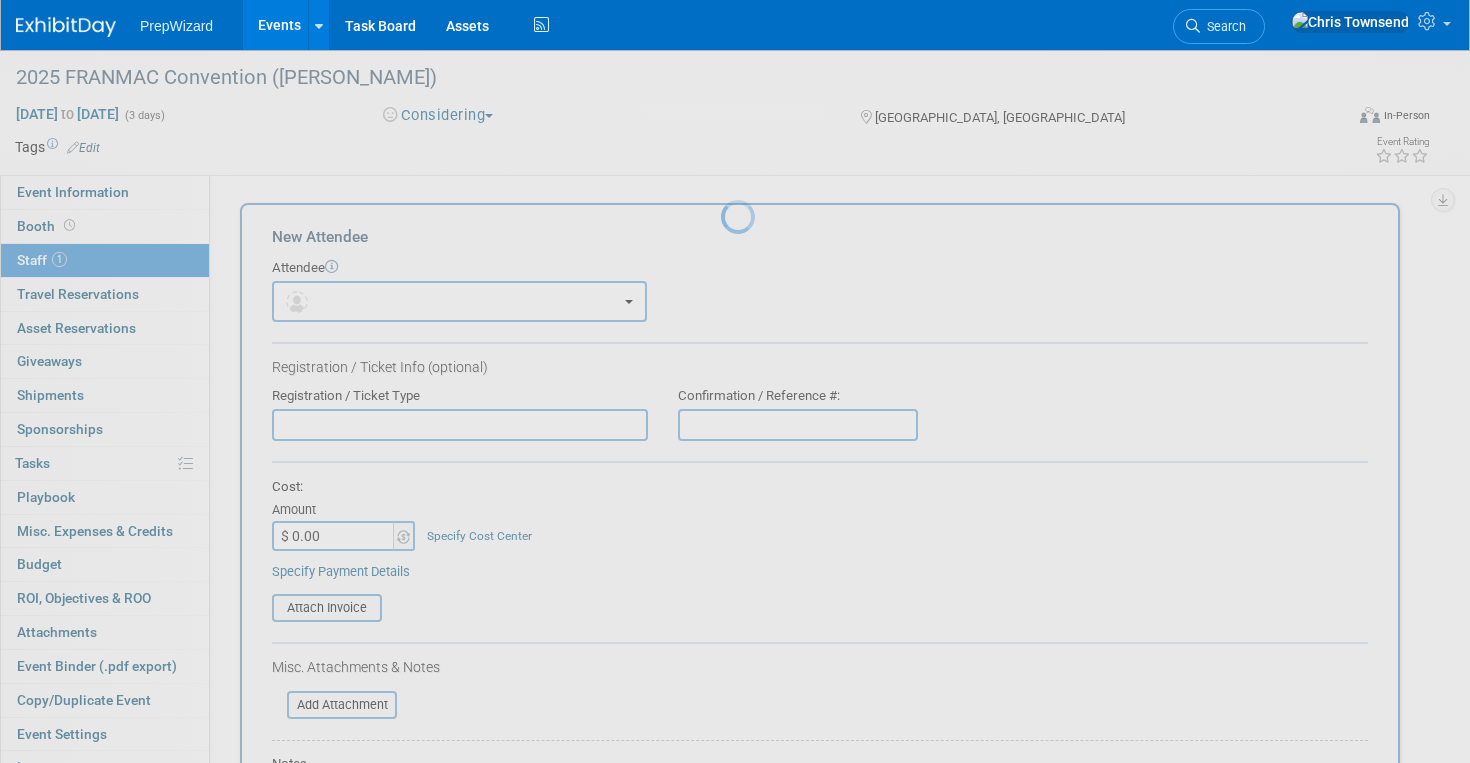 scroll, scrollTop: 0, scrollLeft: 0, axis: both 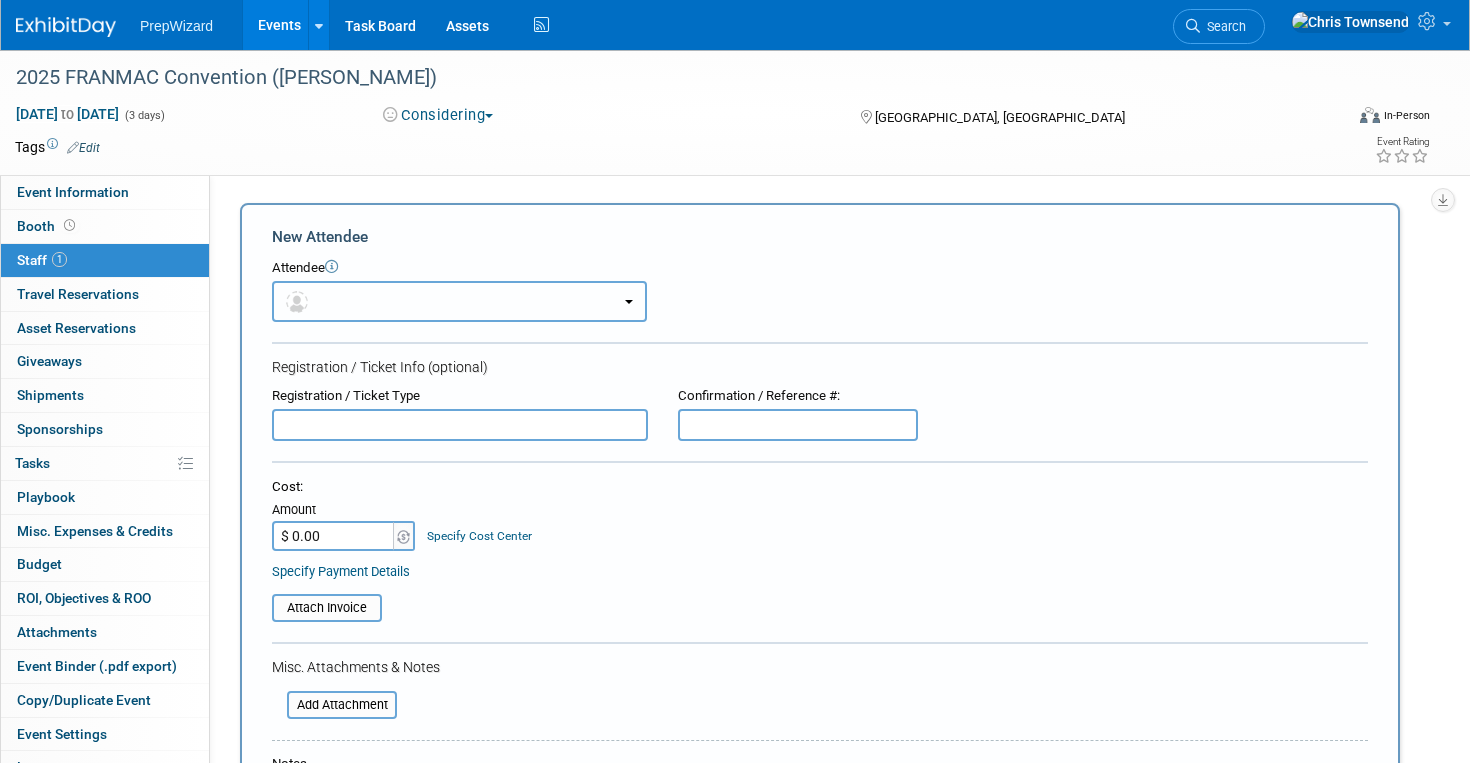 click at bounding box center [459, 301] 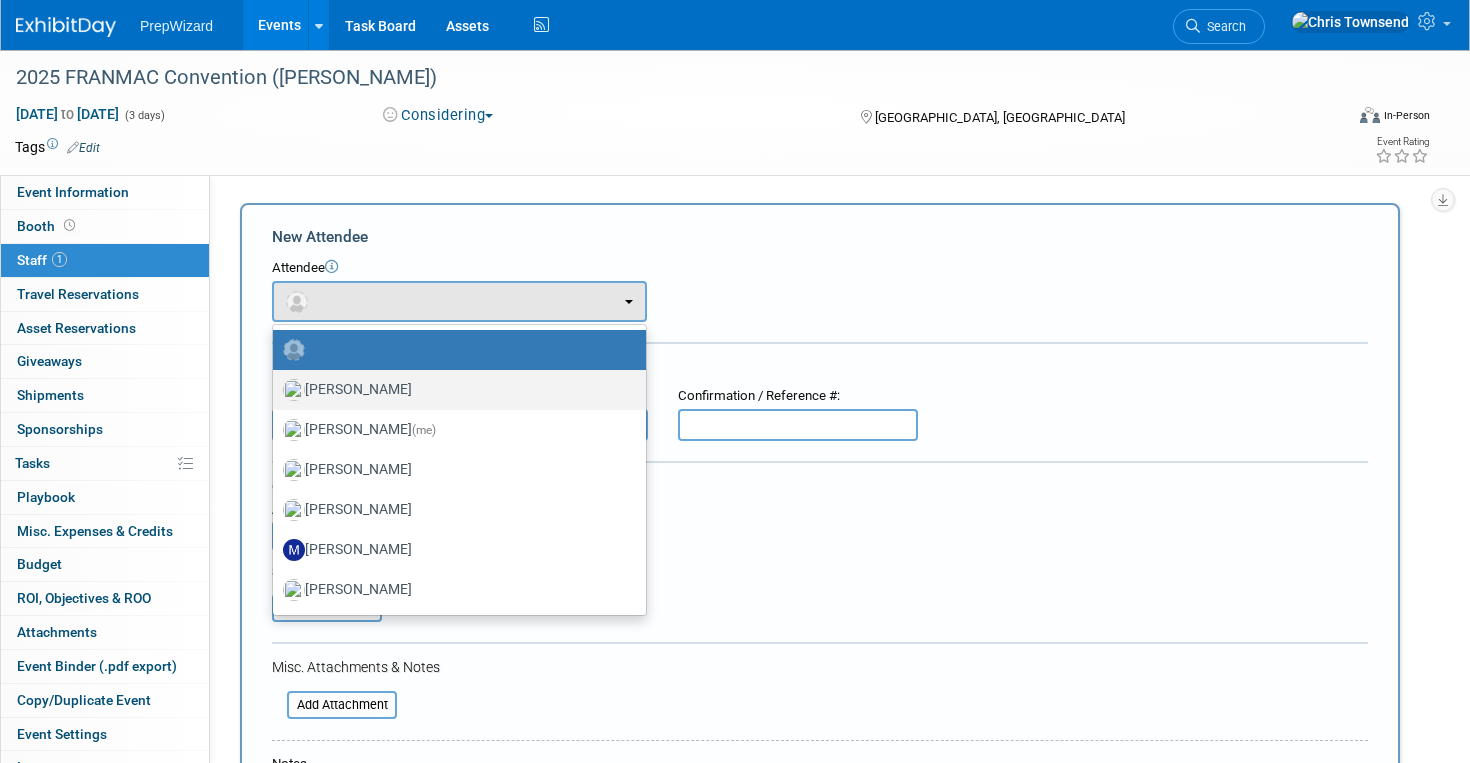 click on "[PERSON_NAME]" at bounding box center (454, 390) 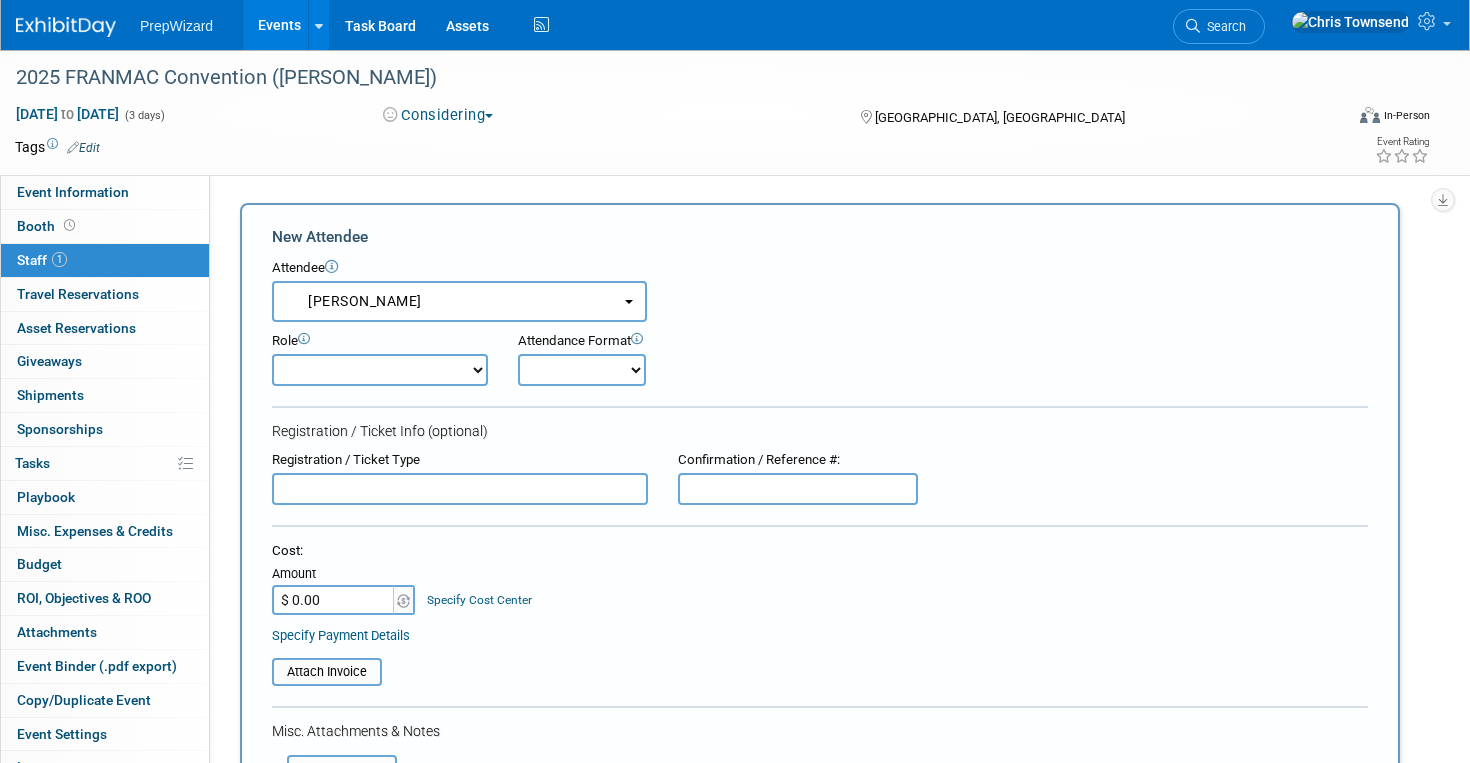 click on "Demonstrator
Host
Planner
Presenter
Sales Representative
Set-up/Dismantle Crew
Speaker" at bounding box center [380, 370] 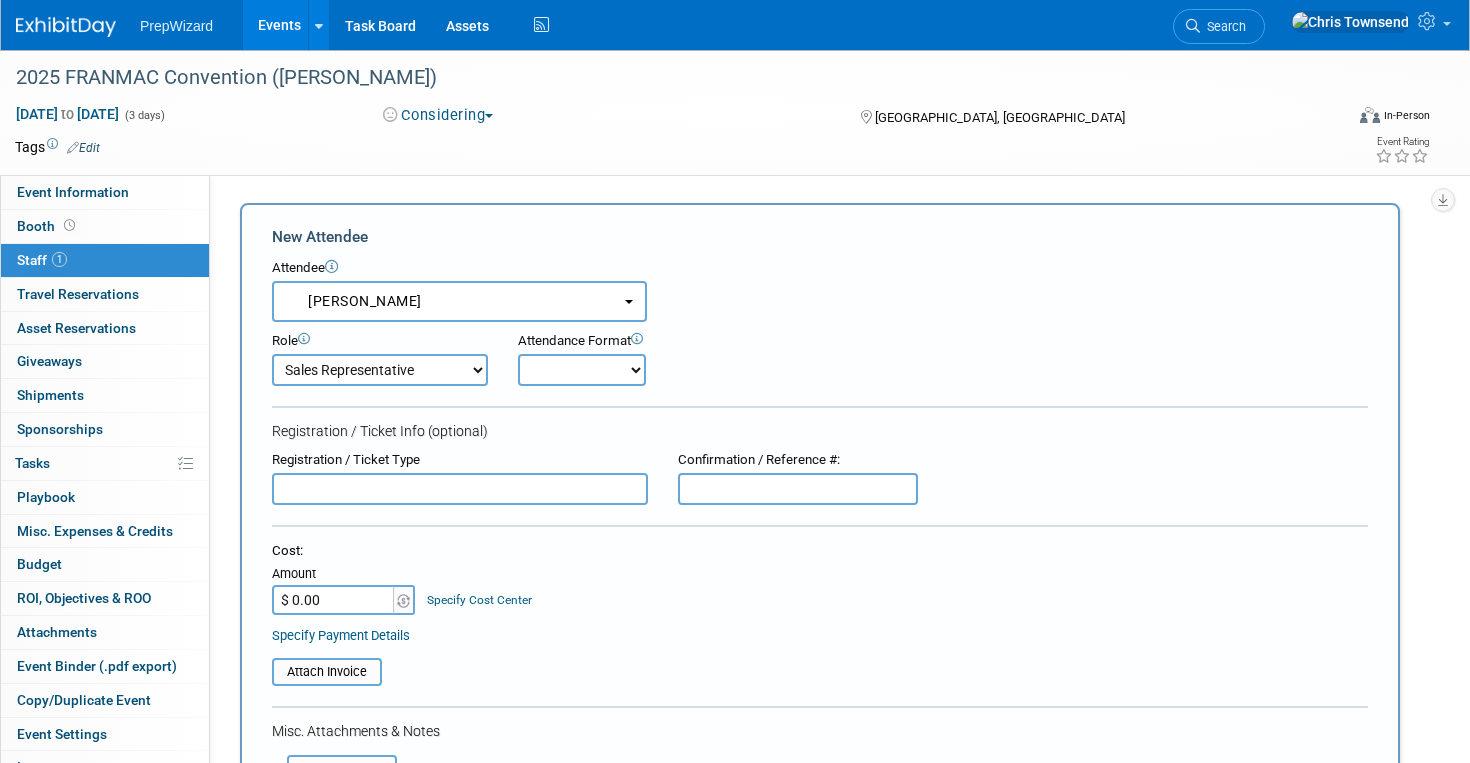 click on "Onsite
Remote" at bounding box center [582, 370] 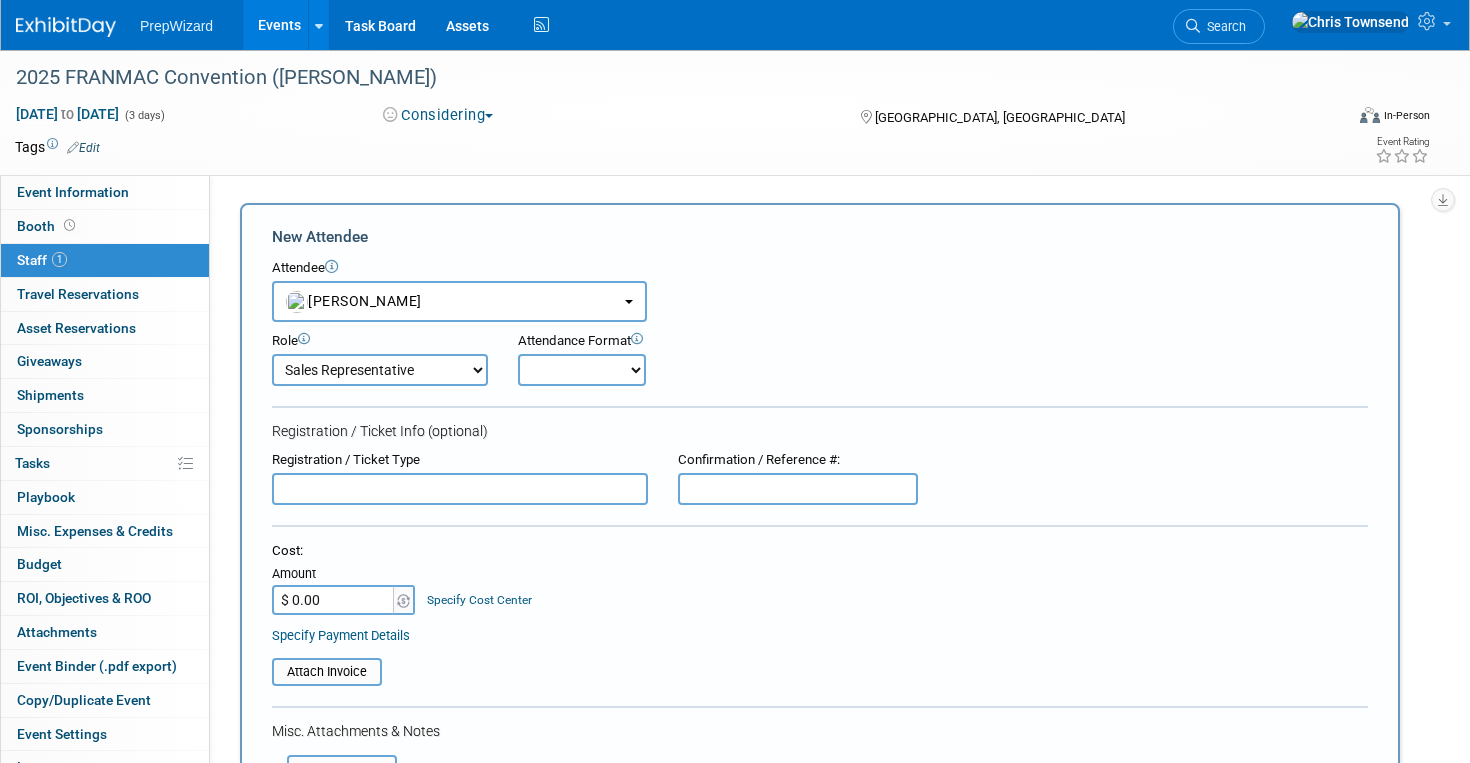 select on "1" 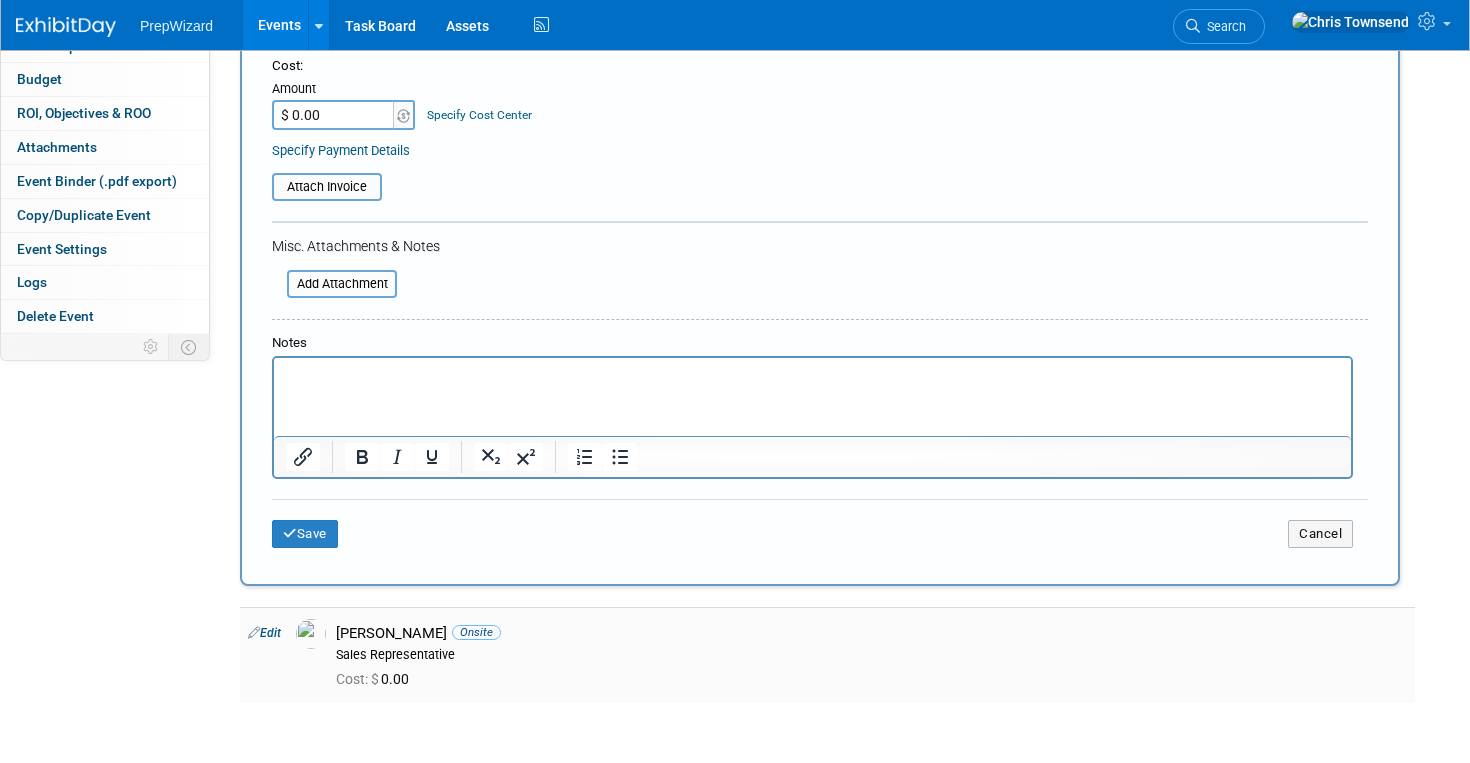 scroll, scrollTop: 497, scrollLeft: 0, axis: vertical 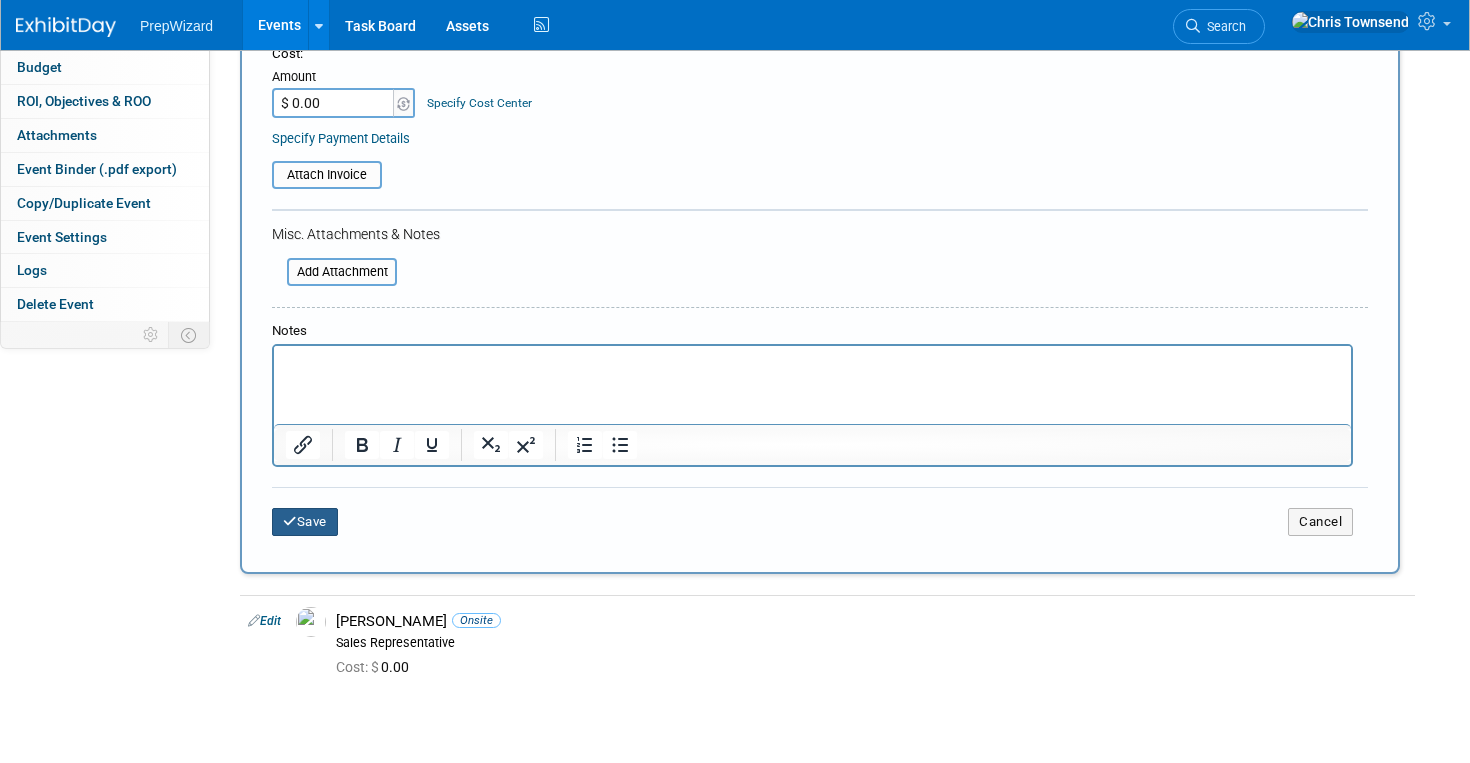 click on "Save" at bounding box center (305, 522) 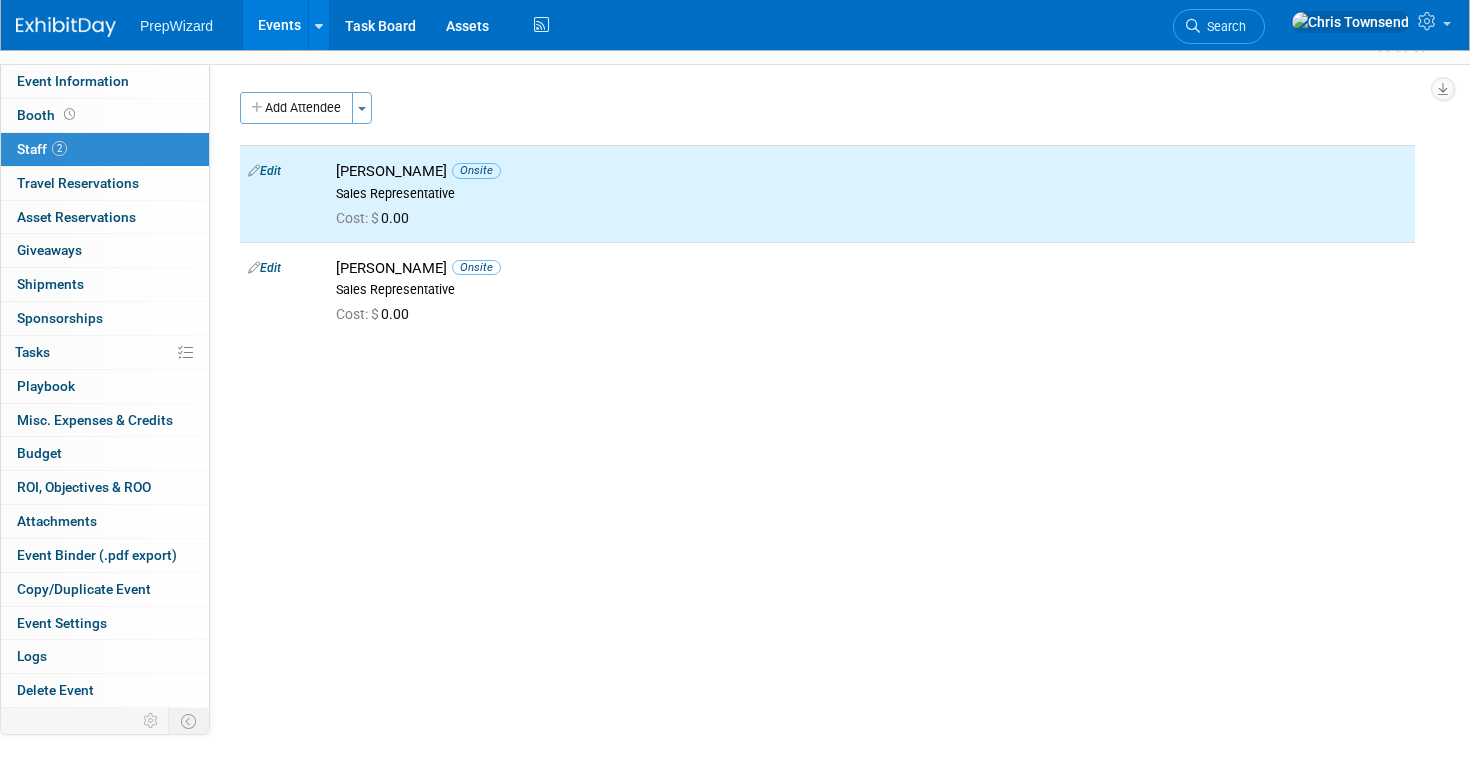 scroll, scrollTop: 0, scrollLeft: 0, axis: both 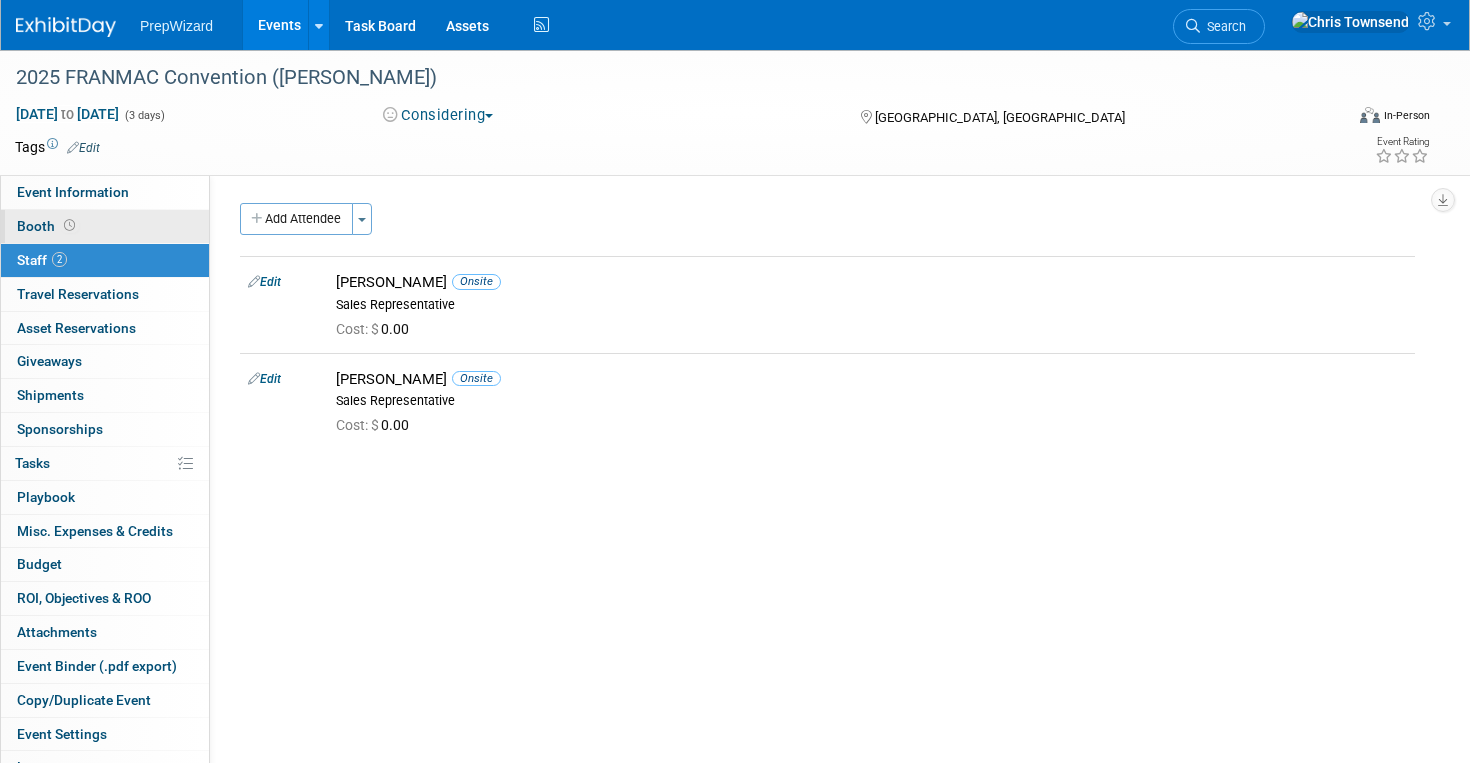 click on "Booth" at bounding box center (48, 226) 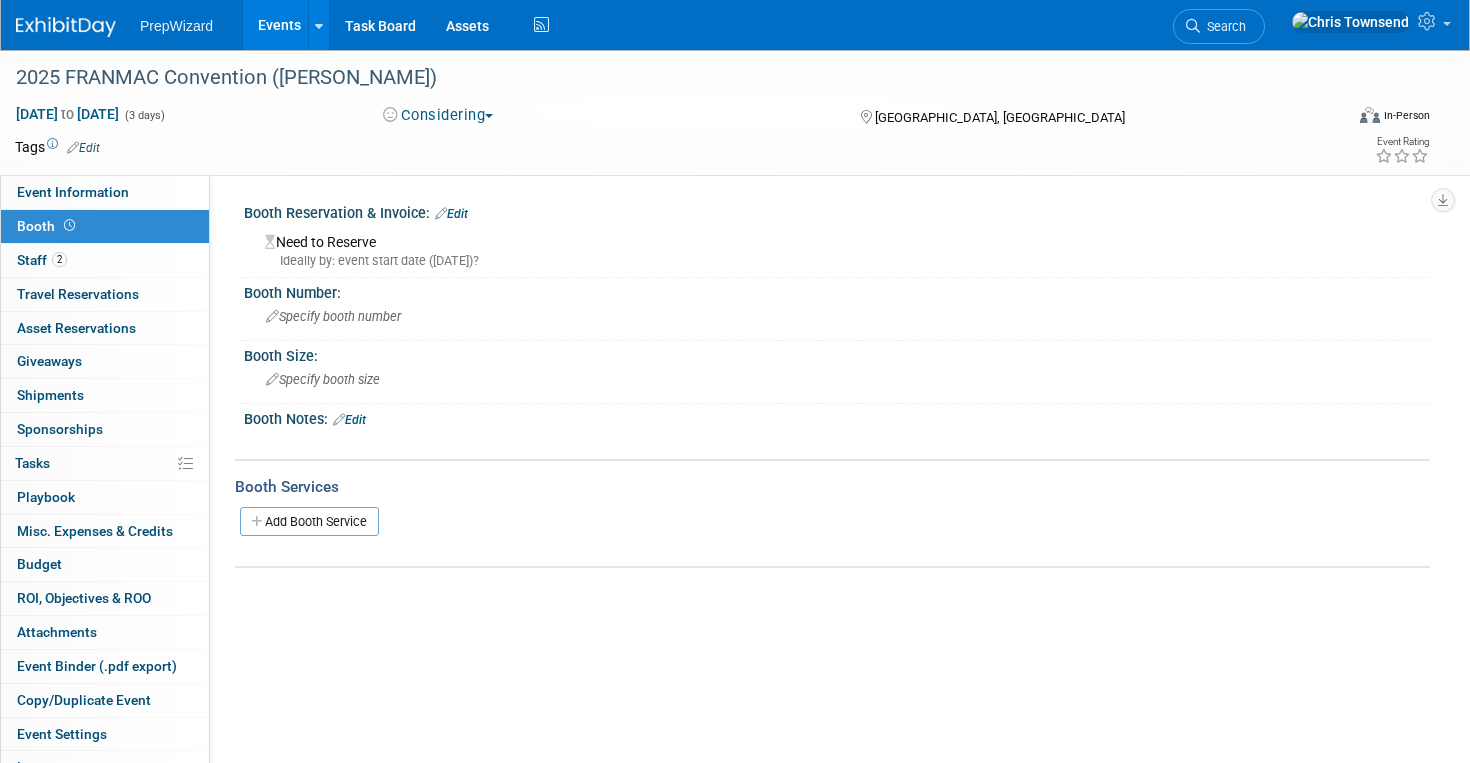click on "Need to Reserve                 Ideally by: event start date ([DATE])?" at bounding box center (837, 248) 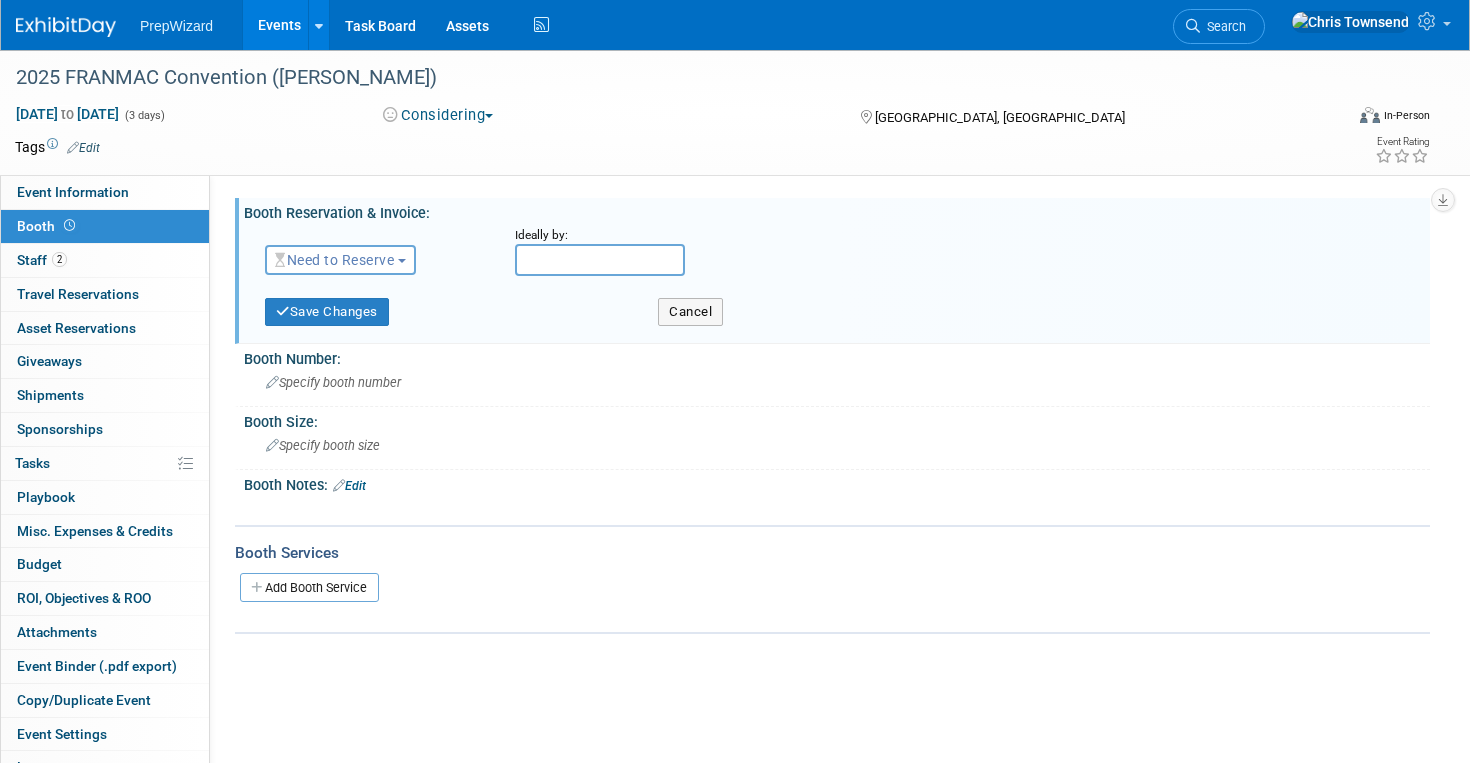 click on "Need to Reserve" at bounding box center [334, 260] 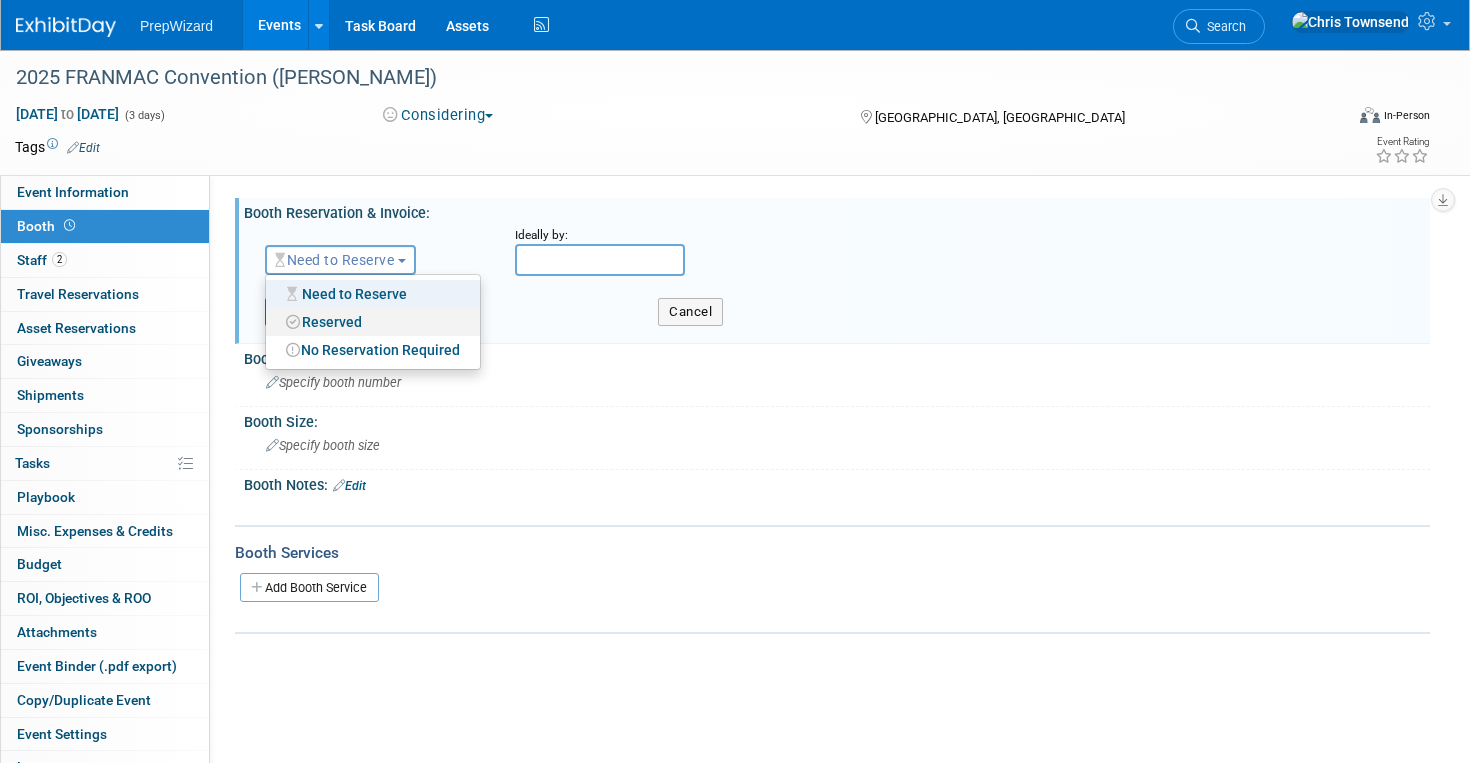click on "Reserved" at bounding box center [373, 322] 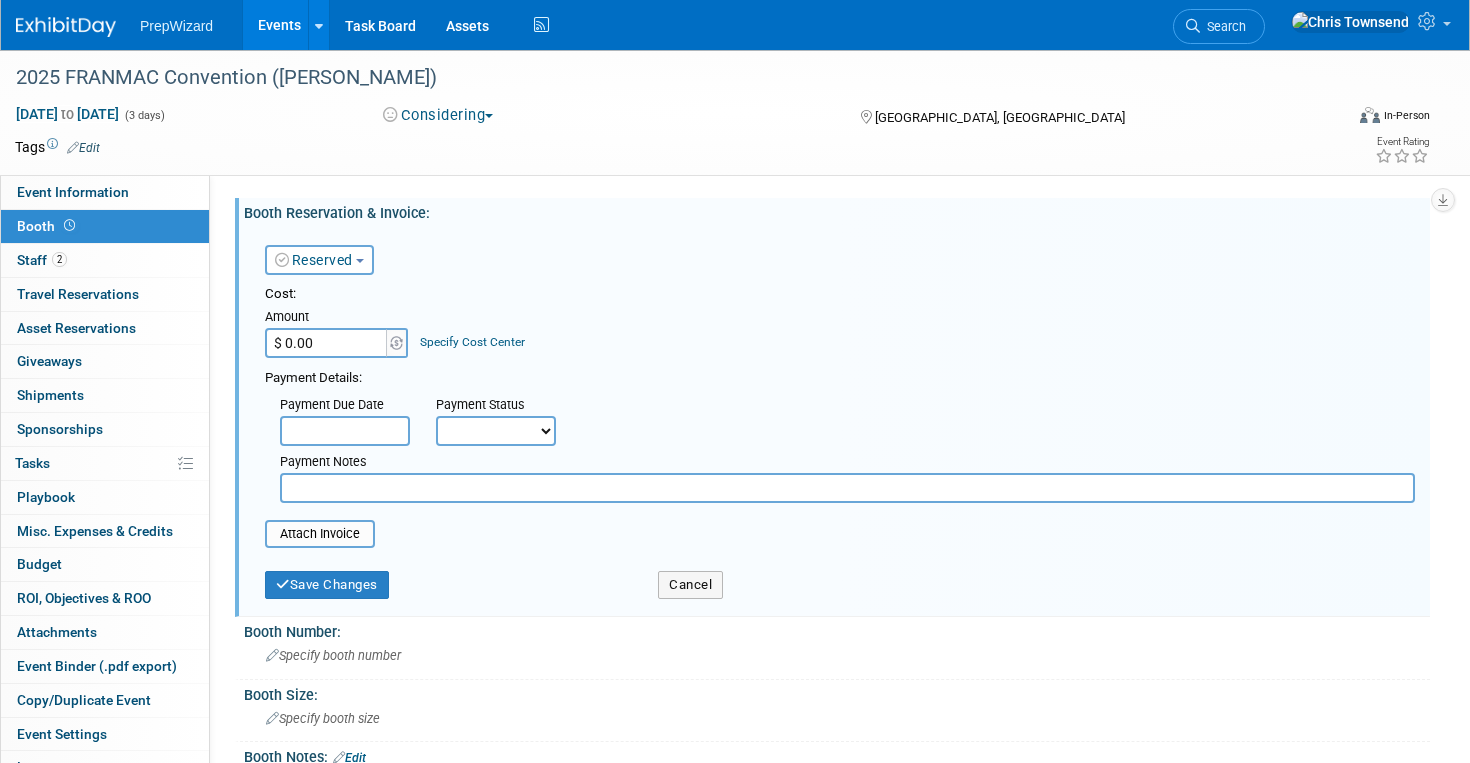 click on "$ 0.00" at bounding box center [327, 343] 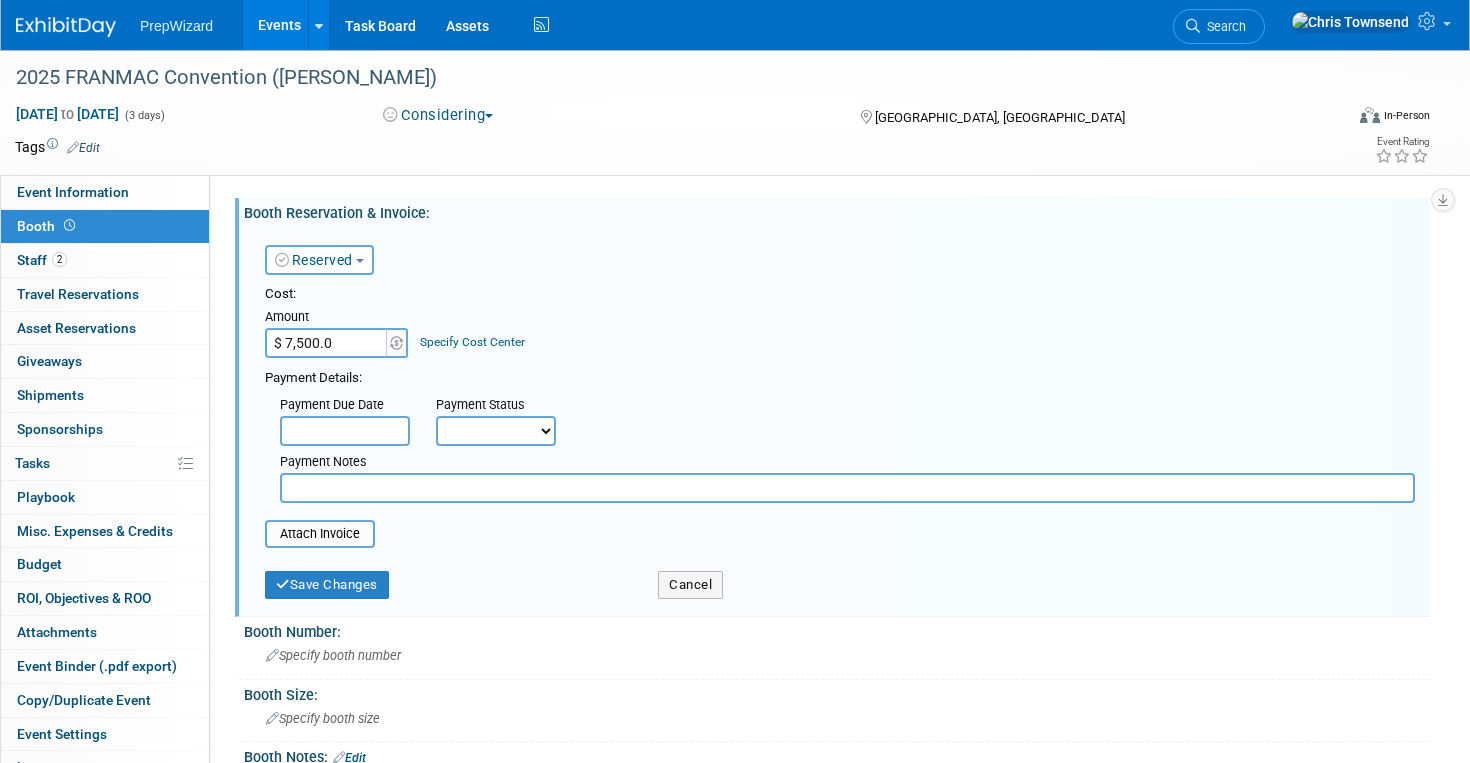type on "$ 7,500.00" 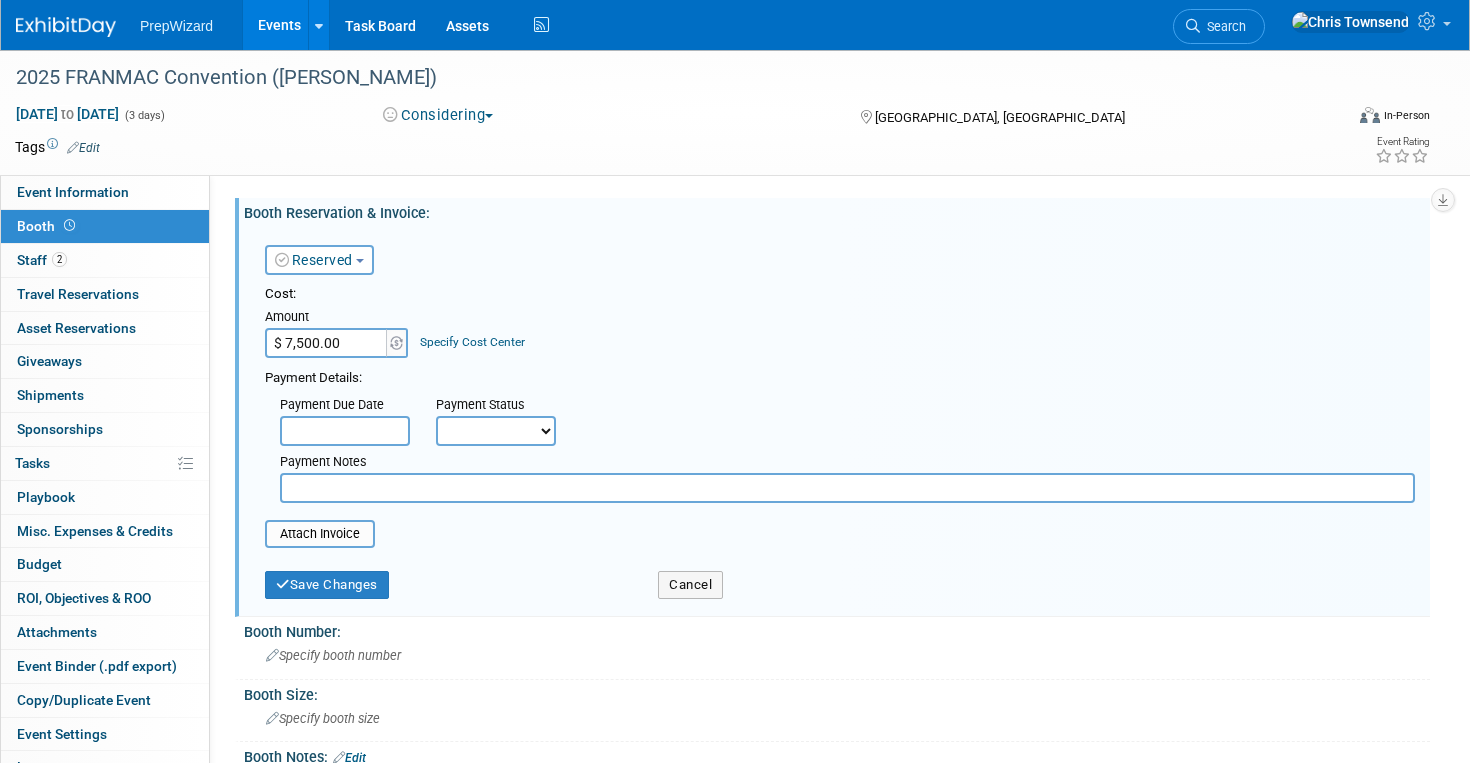 click on "Payment Details:" at bounding box center [840, 376] 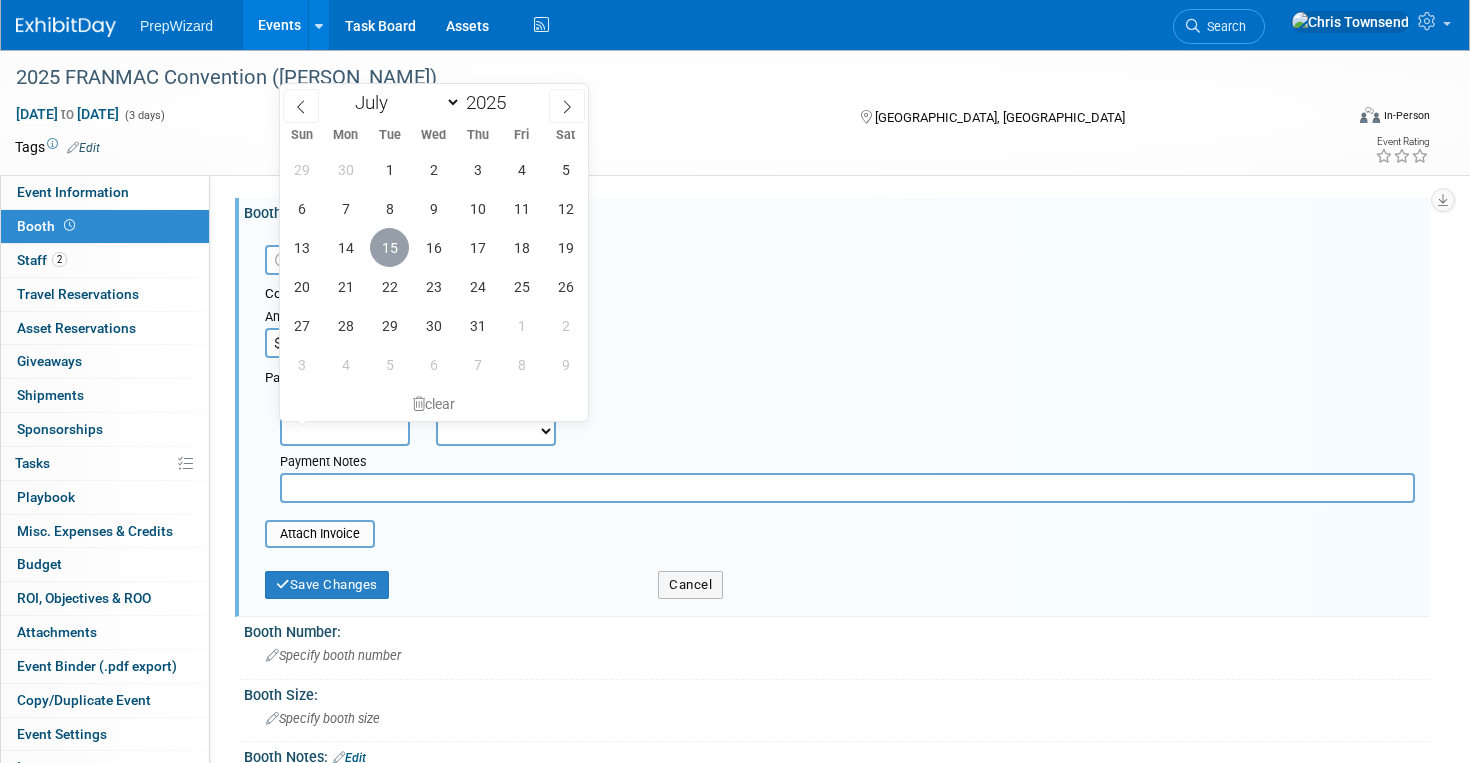 click on "15" at bounding box center [389, 247] 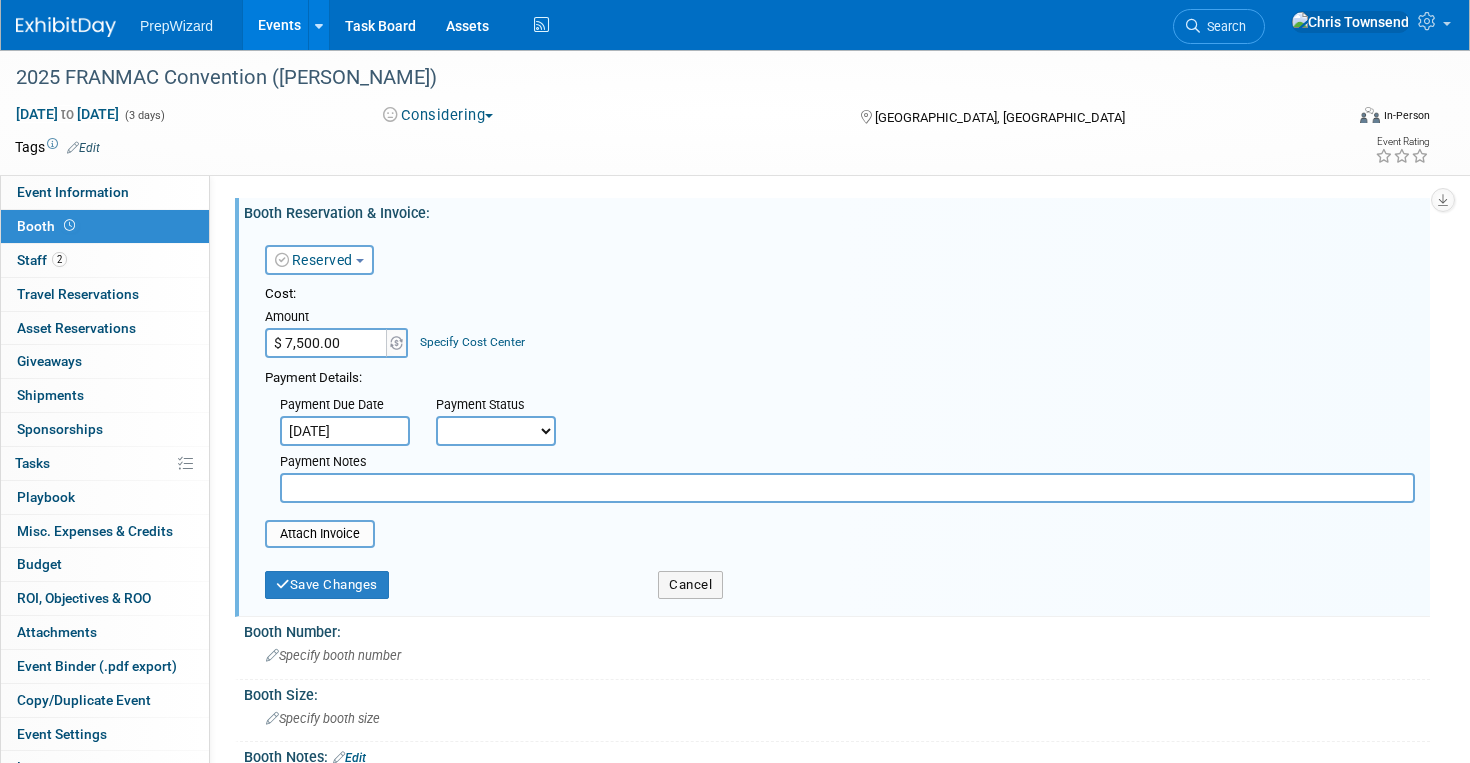 click on "Not Paid Yet
Partially Paid
Paid in Full" at bounding box center (496, 431) 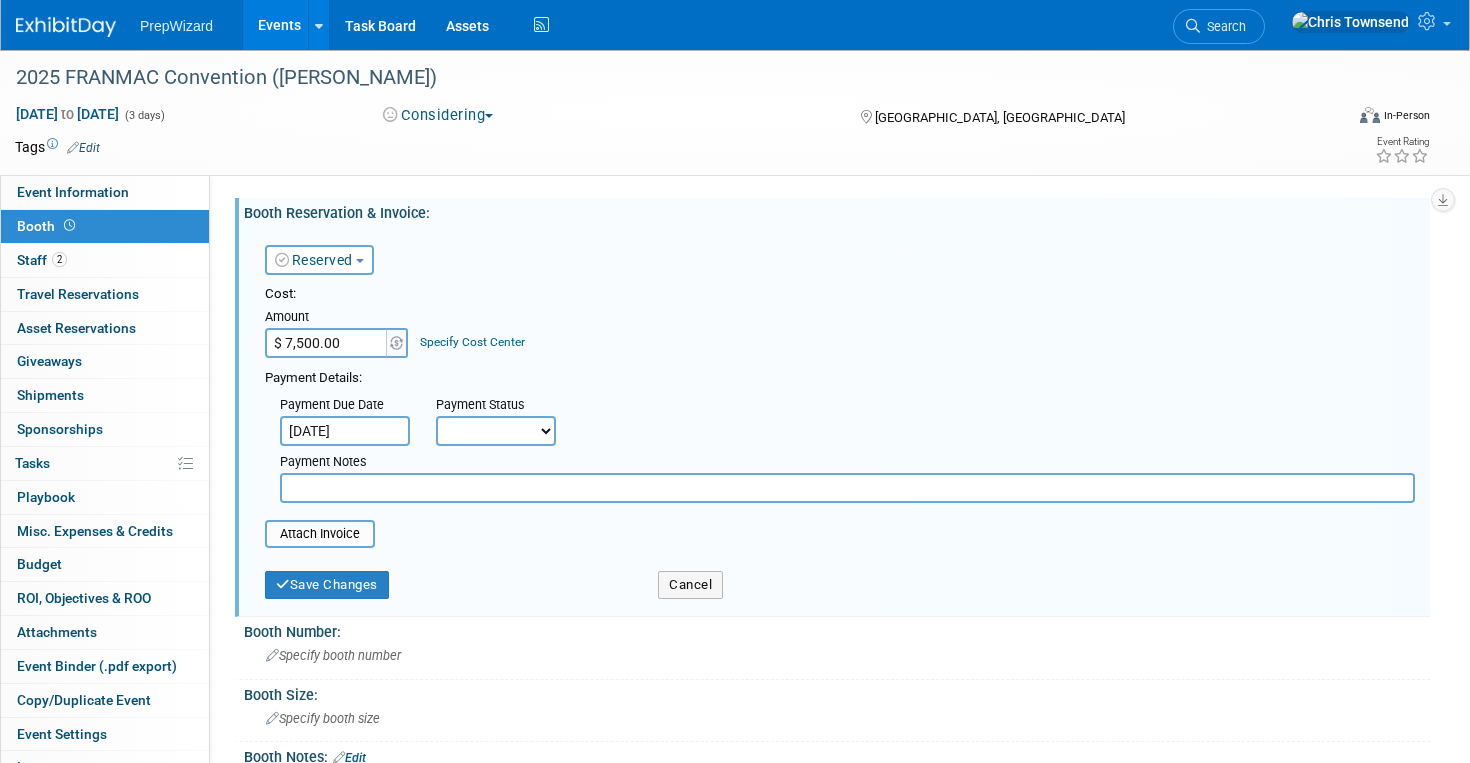 select on "1" 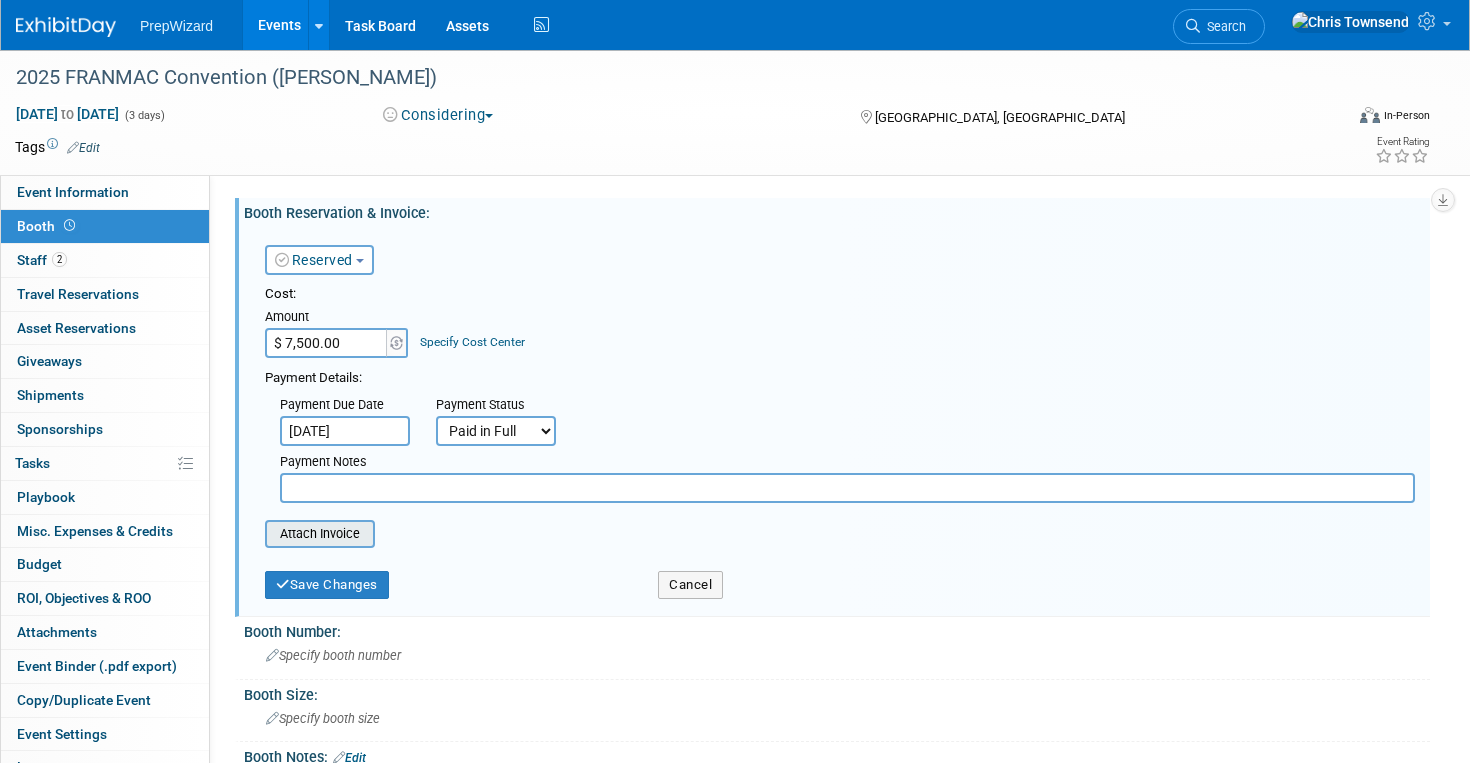 click at bounding box center (254, 534) 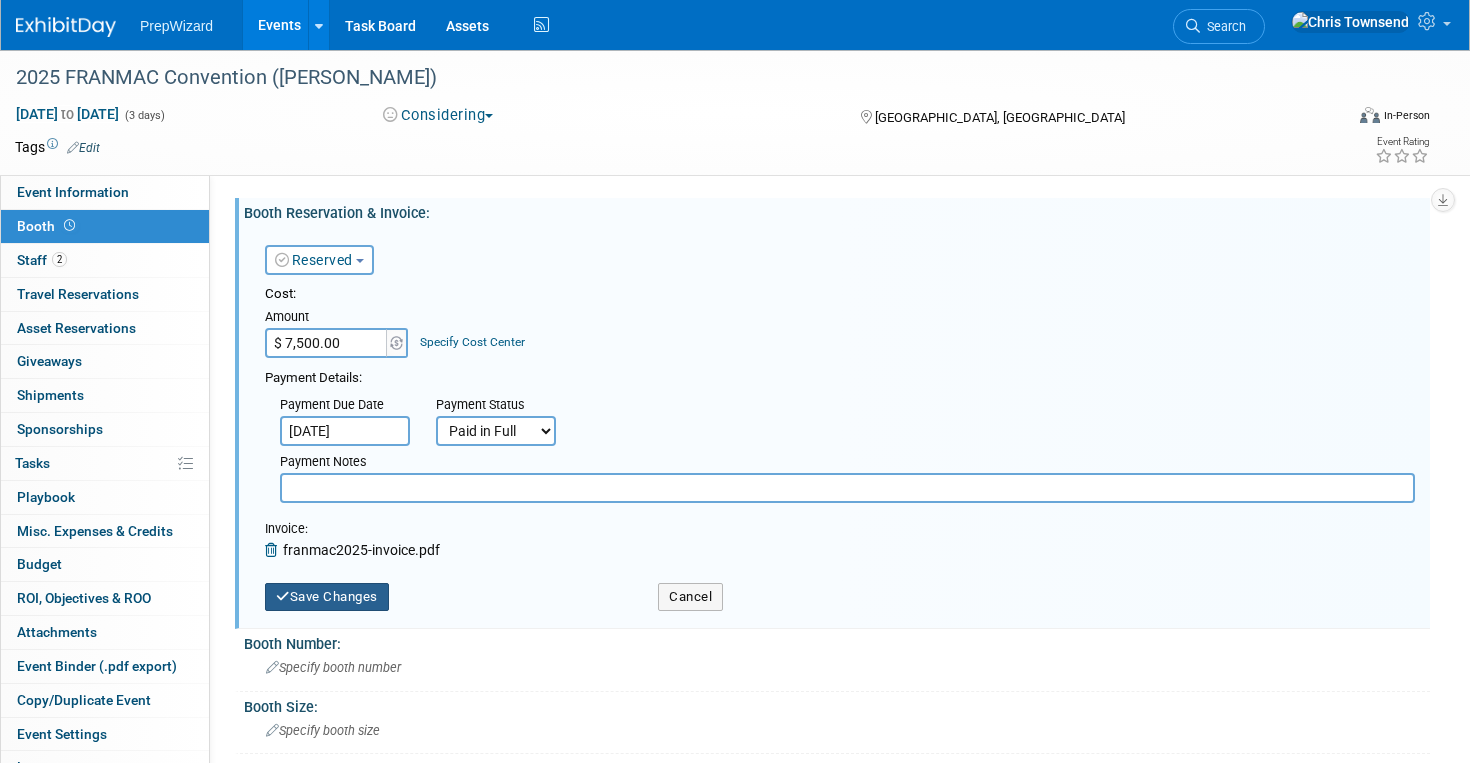 click on "Save Changes" at bounding box center [327, 597] 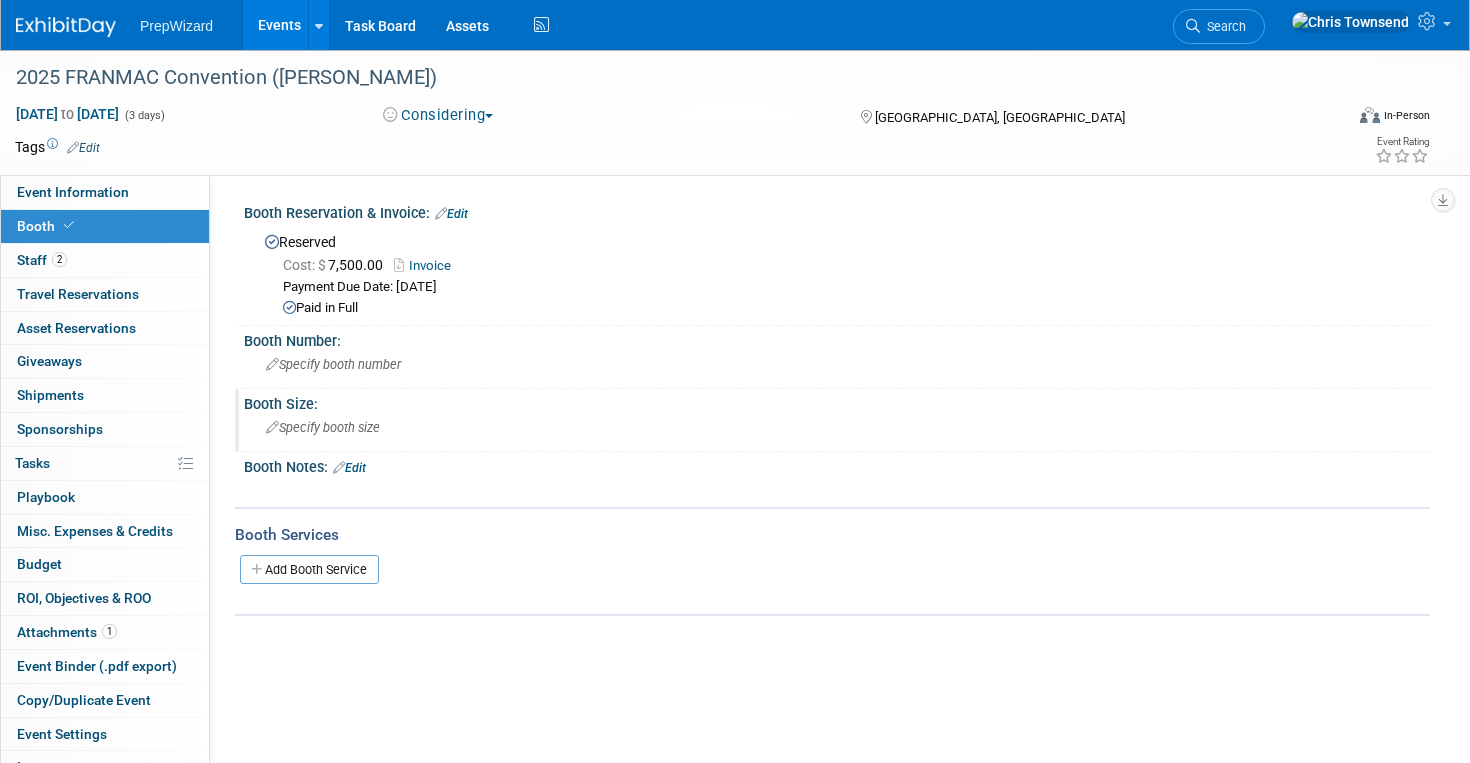click on "Specify booth size" at bounding box center (323, 427) 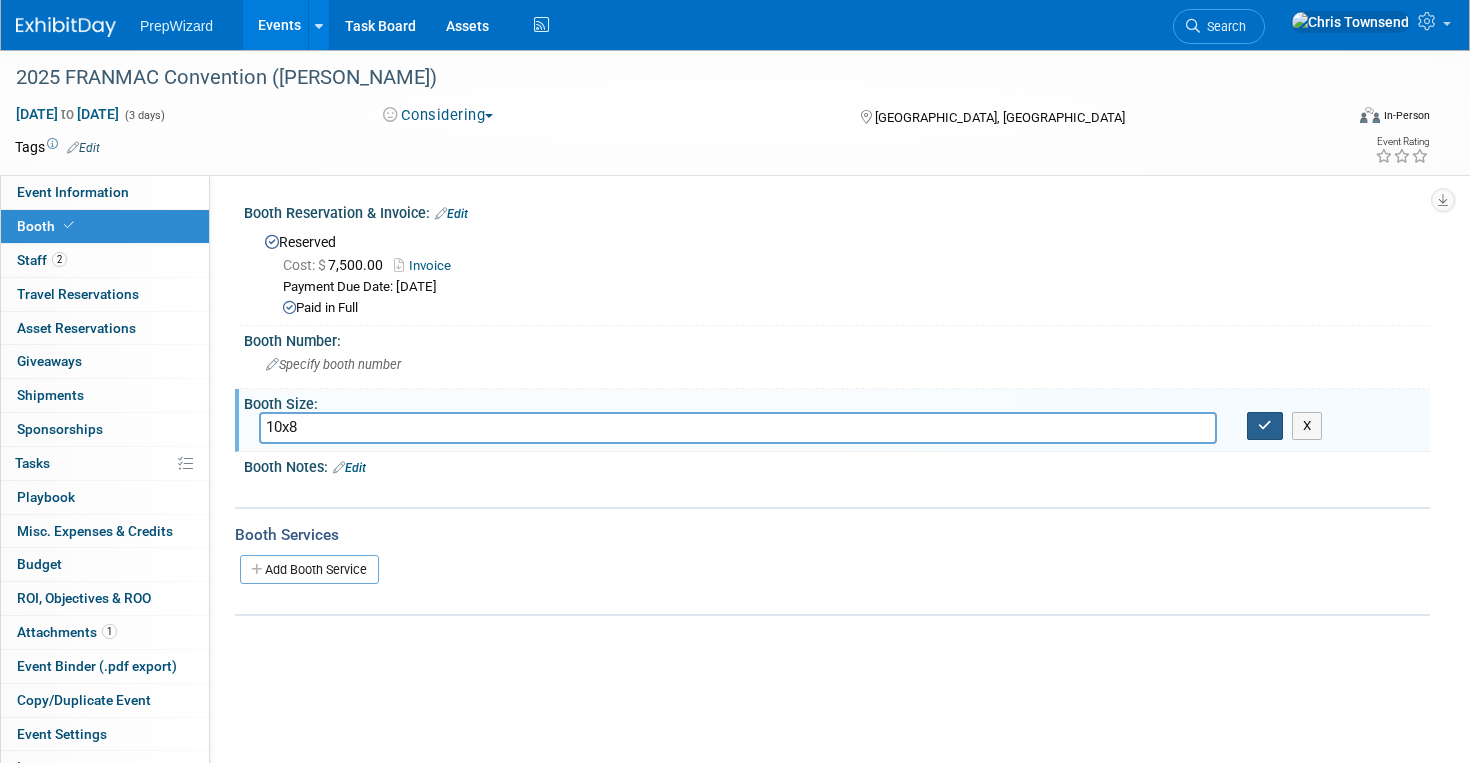 type on "10x8" 